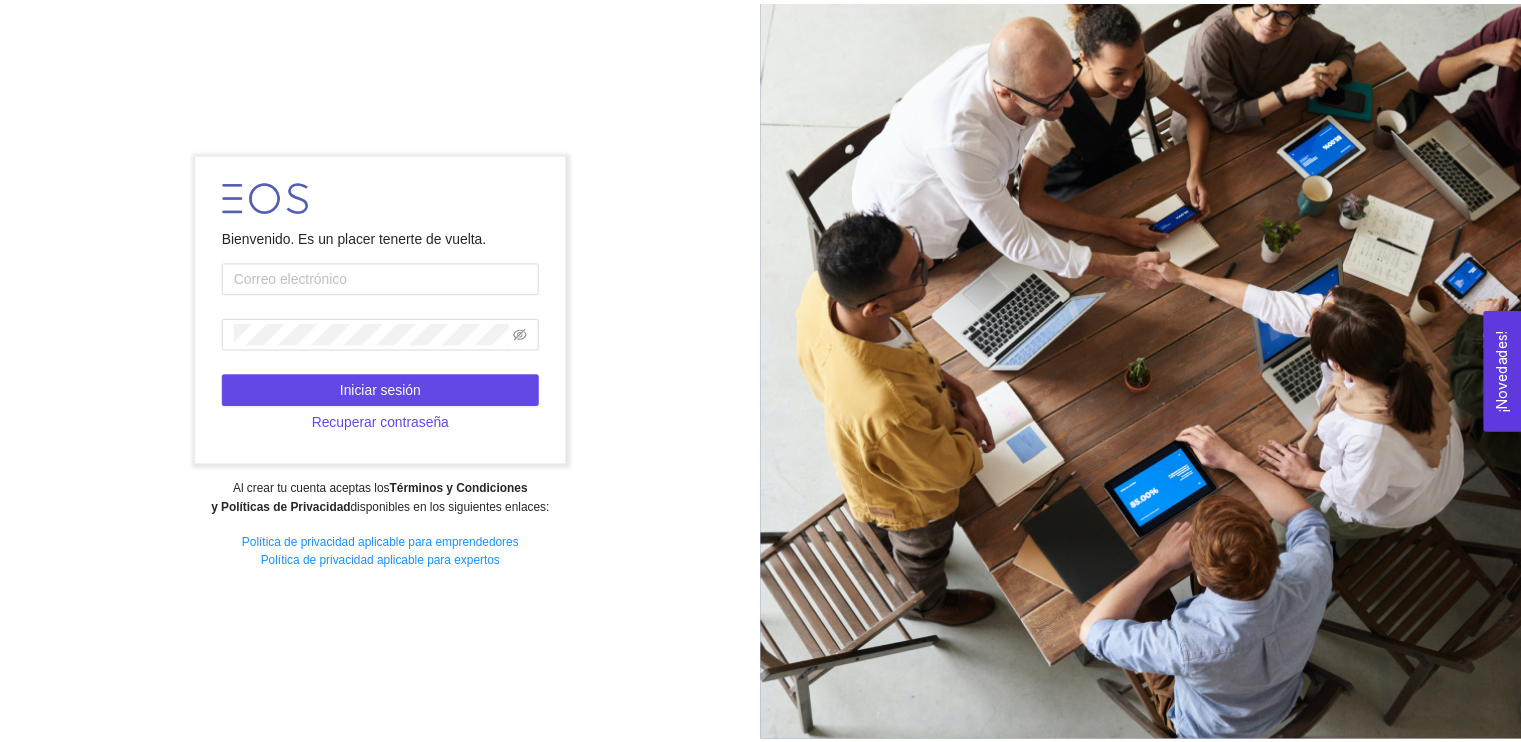 scroll, scrollTop: 0, scrollLeft: 0, axis: both 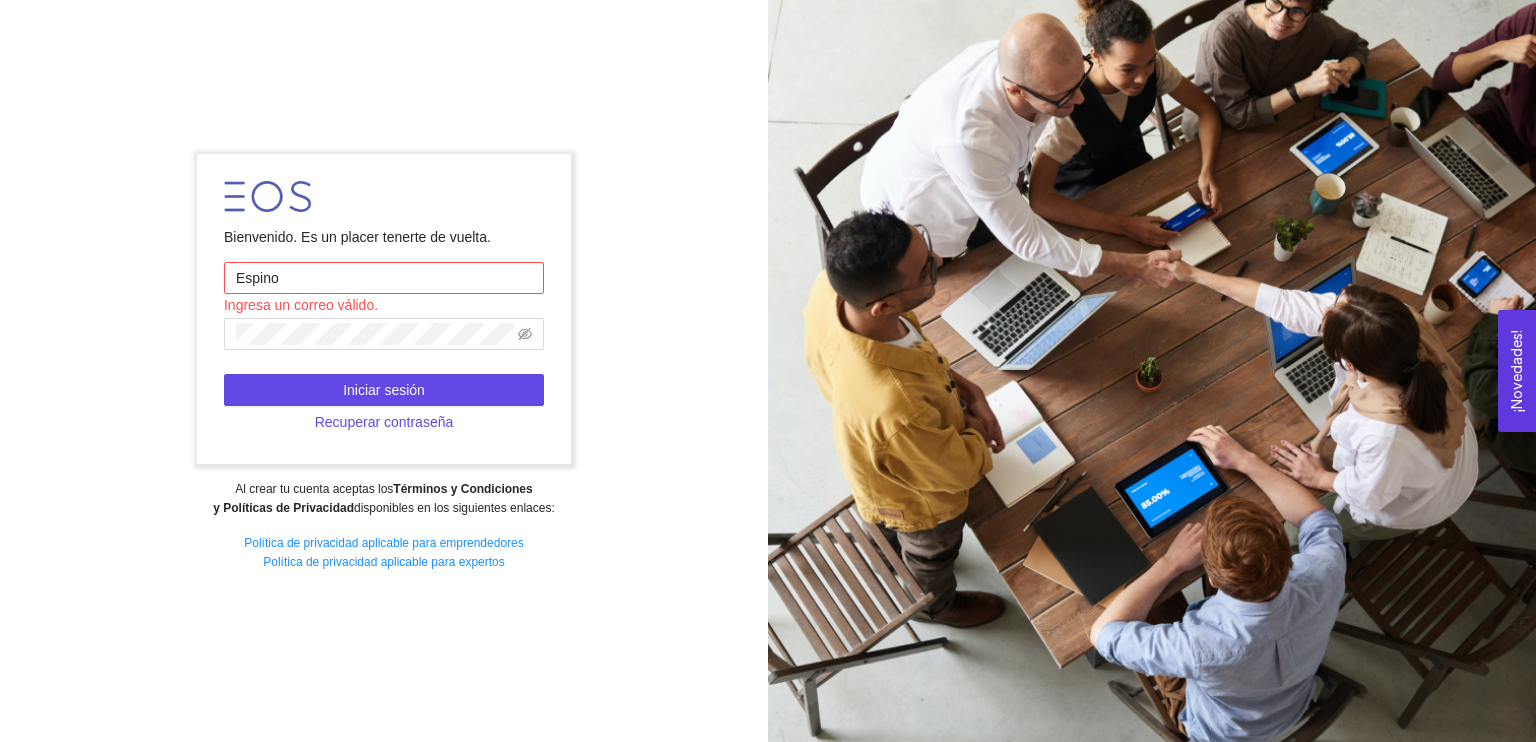 drag, startPoint x: 212, startPoint y: 287, endPoint x: 116, endPoint y: 271, distance: 97.3242 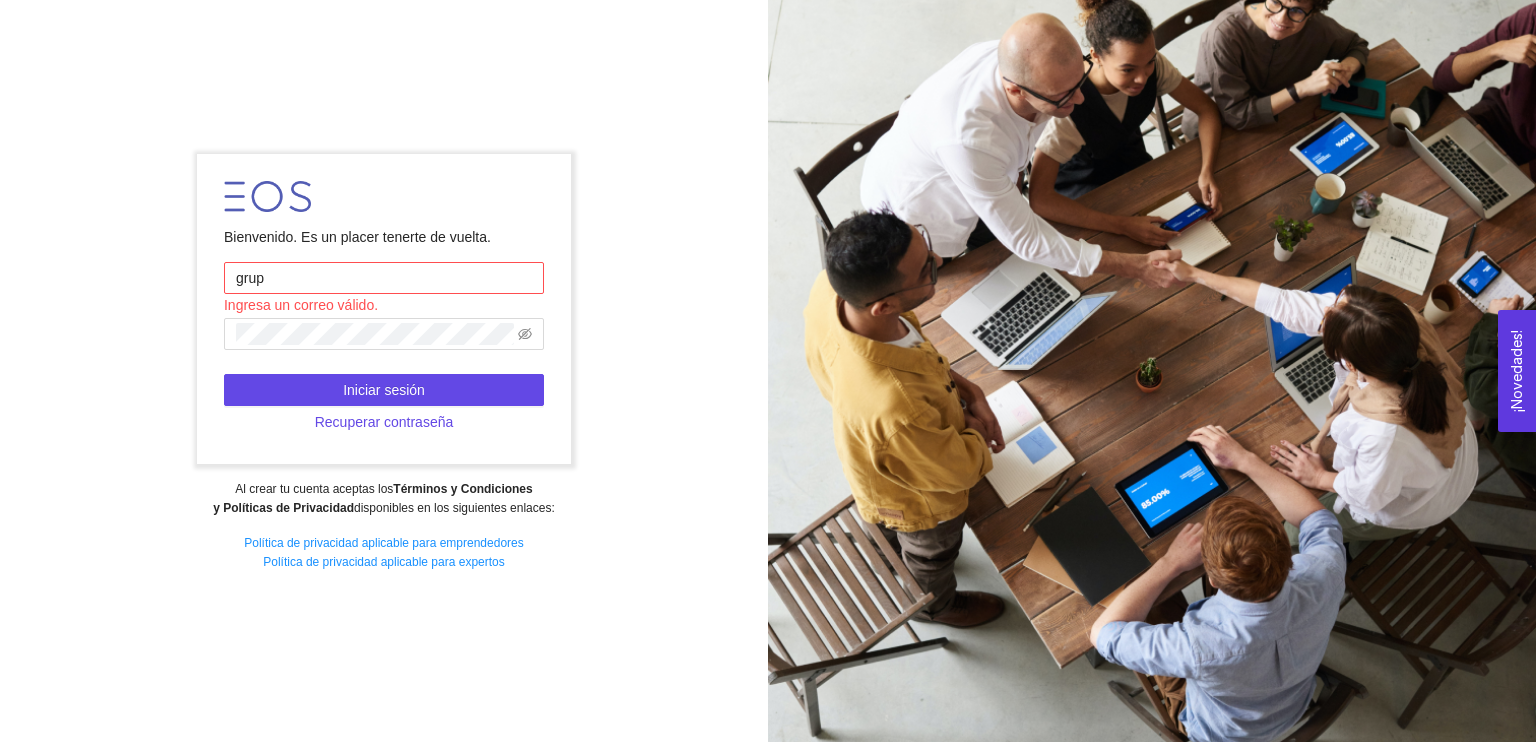 type on "[EMAIL]" 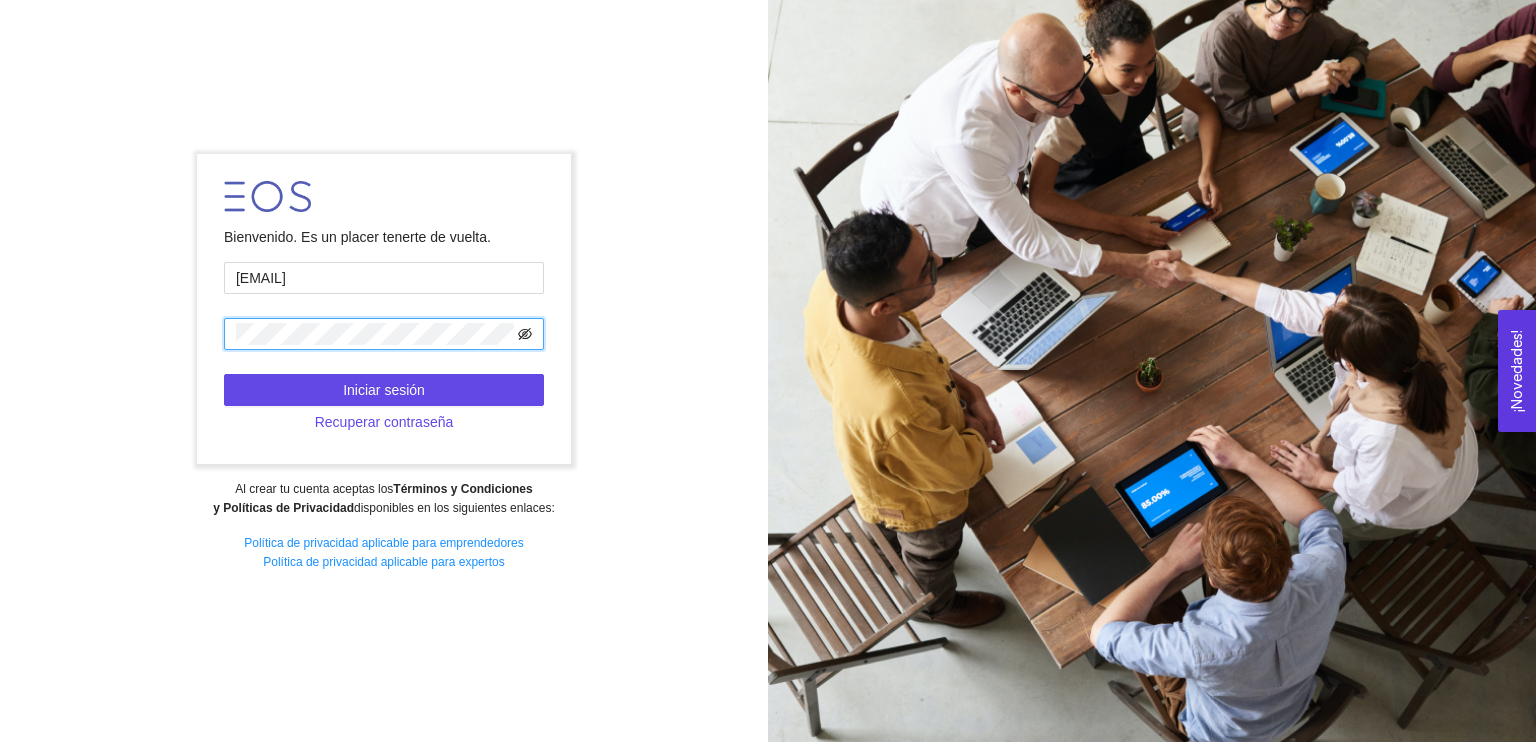click 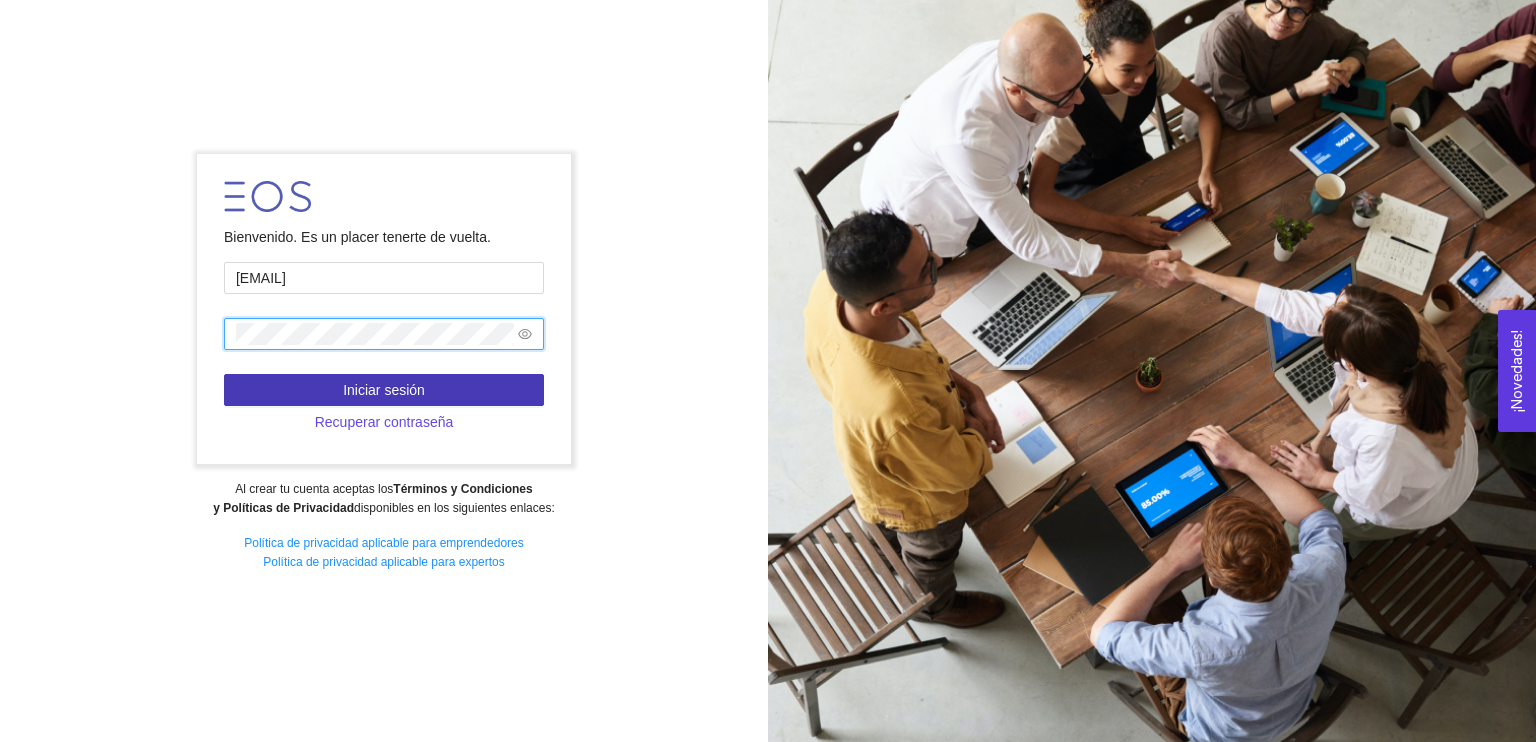 click on "Iniciar sesión" at bounding box center [384, 390] 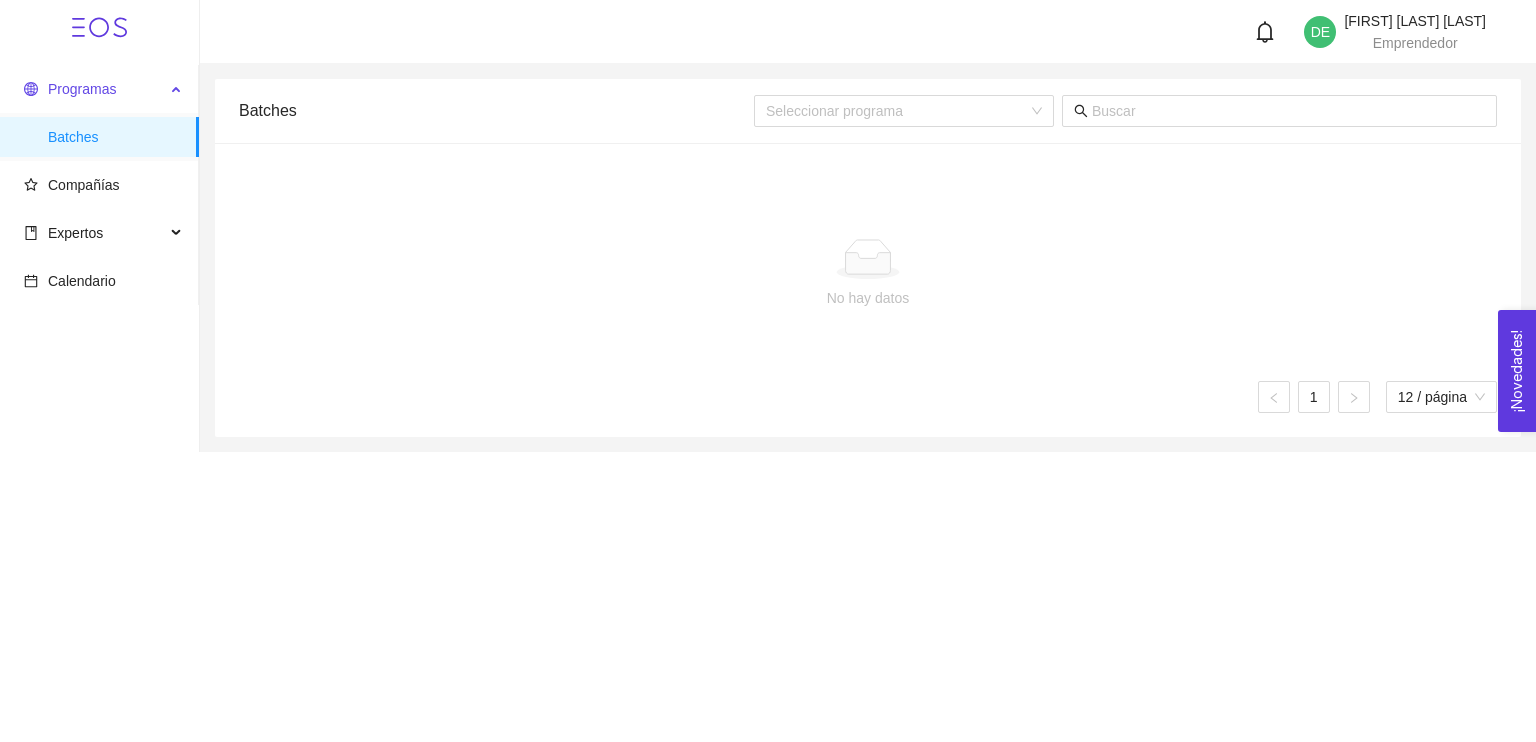 click 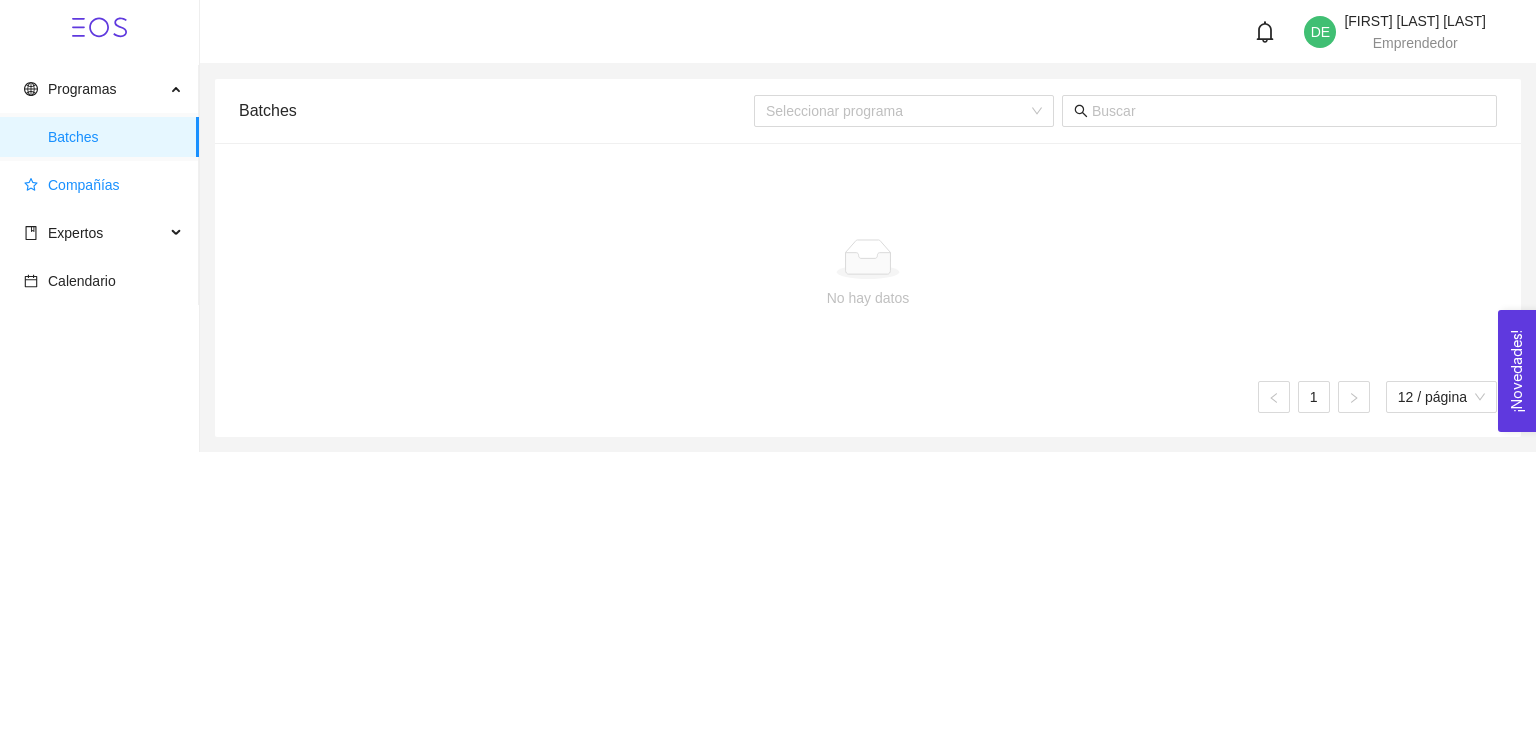 click on "Compañías" at bounding box center [84, 185] 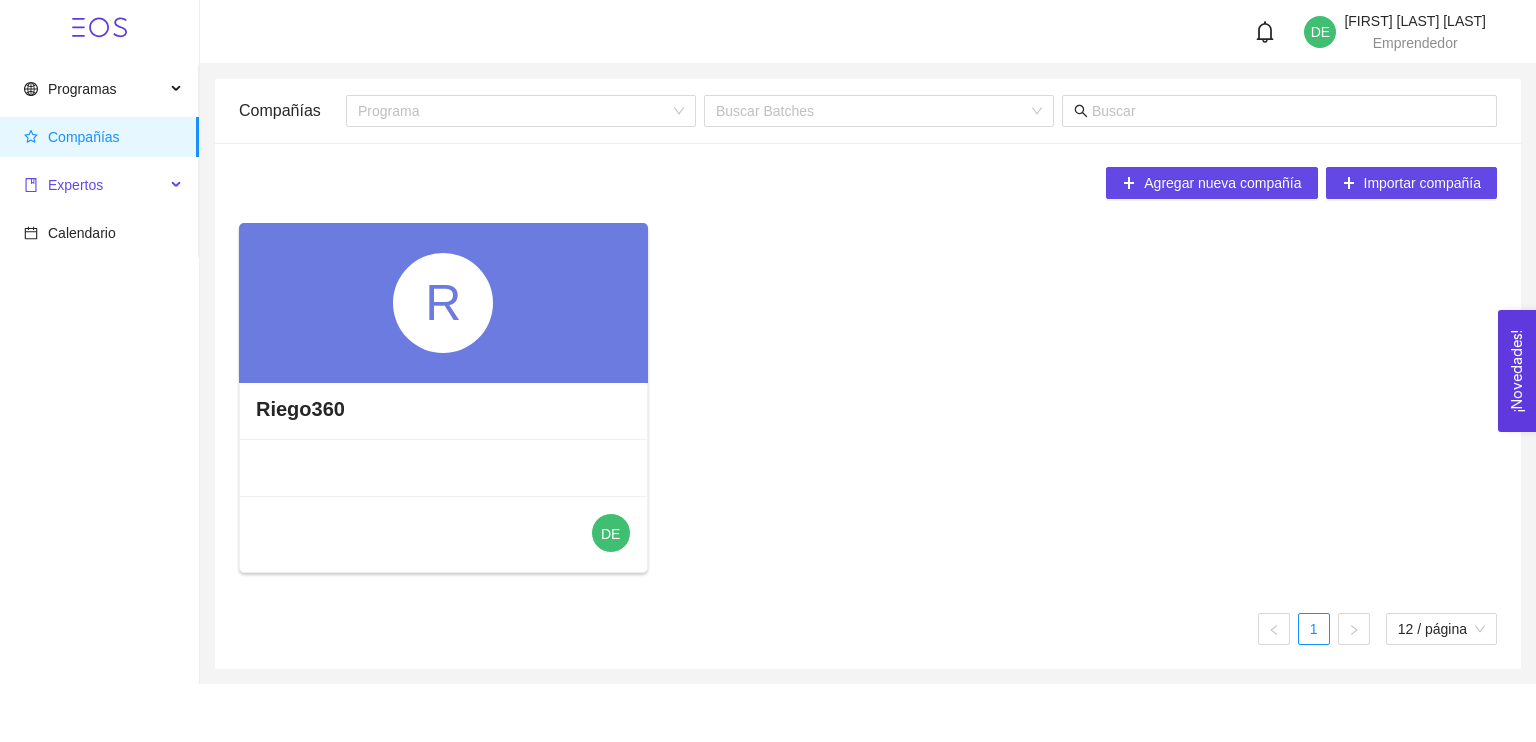 click on "Expertos" at bounding box center [94, 185] 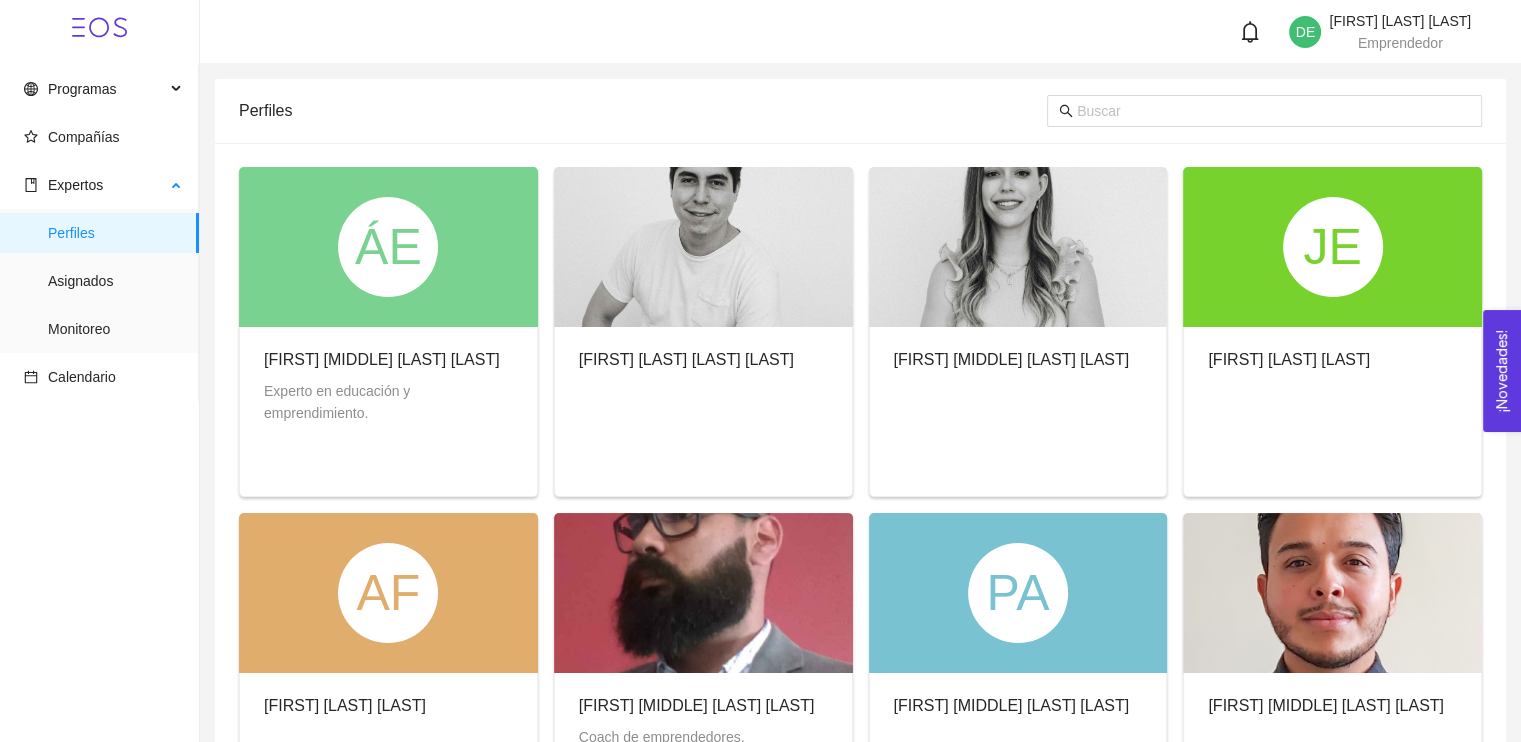 click on "Perfiles" at bounding box center (115, 233) 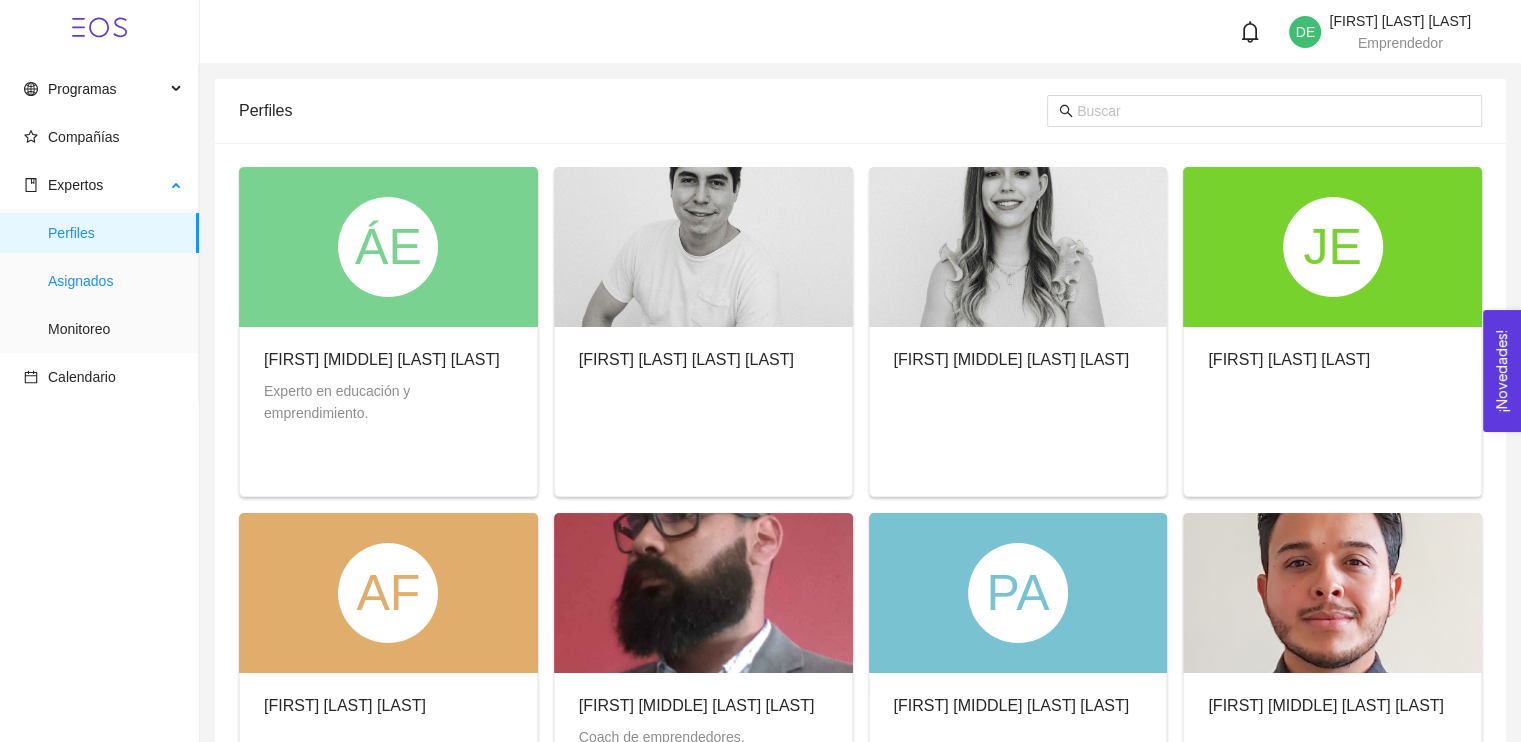 click on "Asignados" at bounding box center [115, 281] 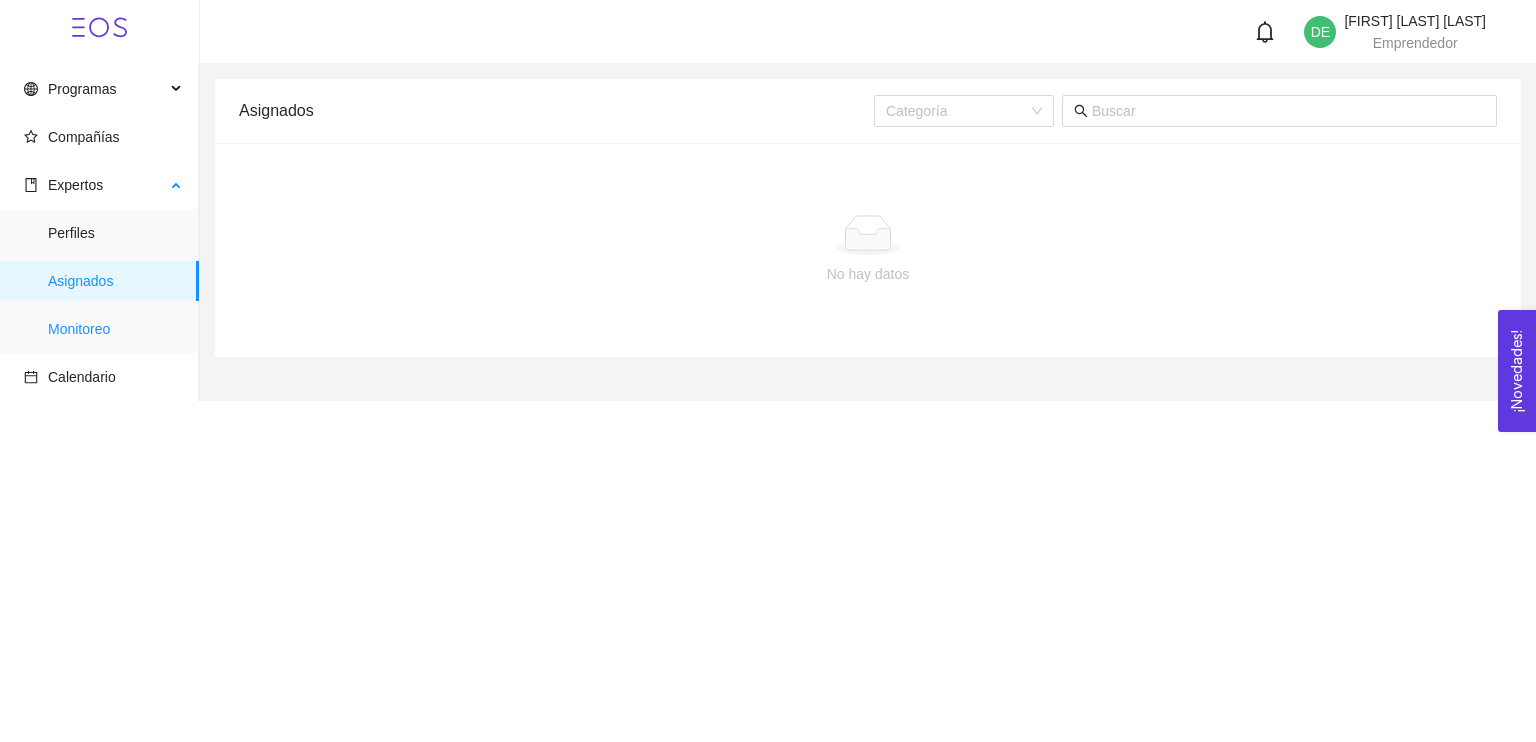 click on "Monitoreo" at bounding box center [115, 329] 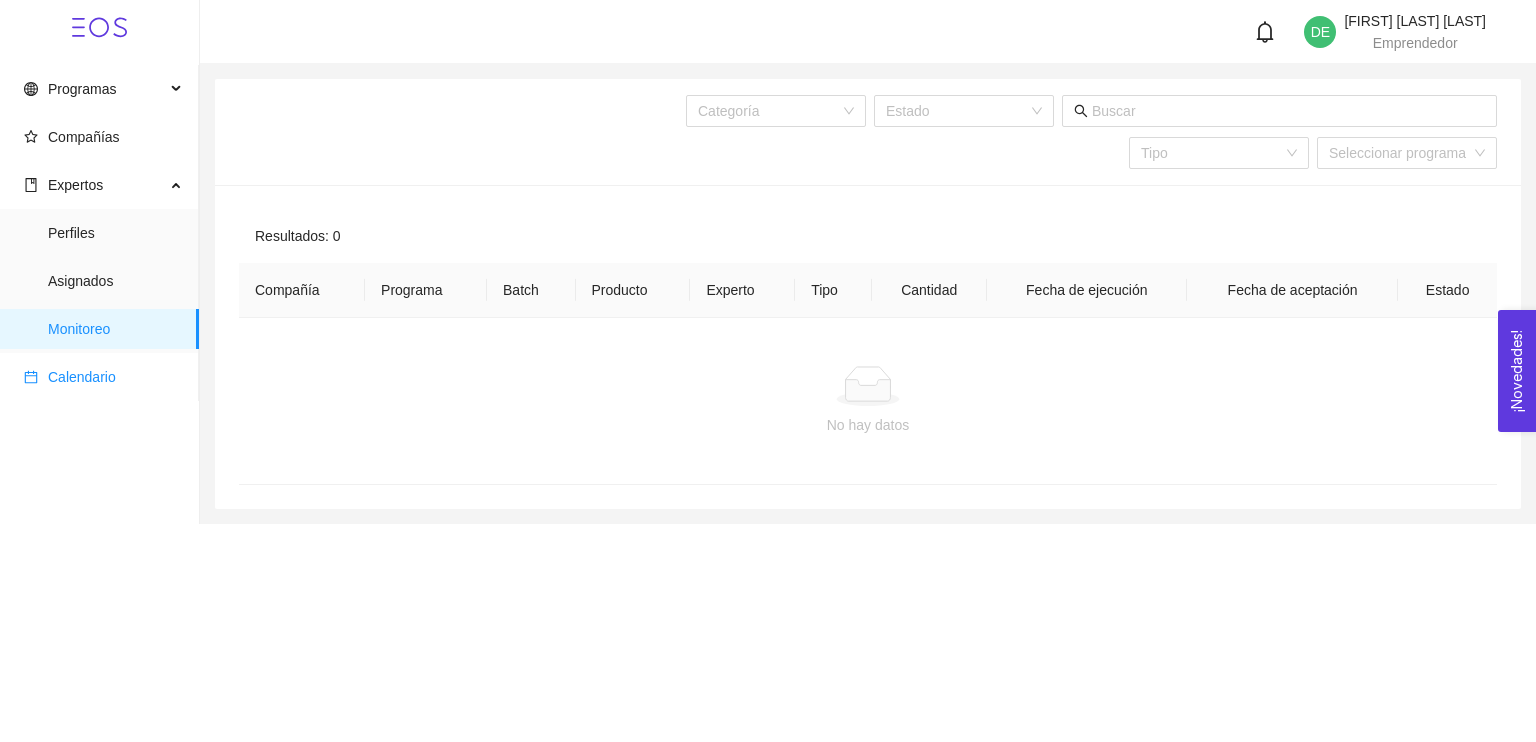click on "Calendario" at bounding box center (103, 377) 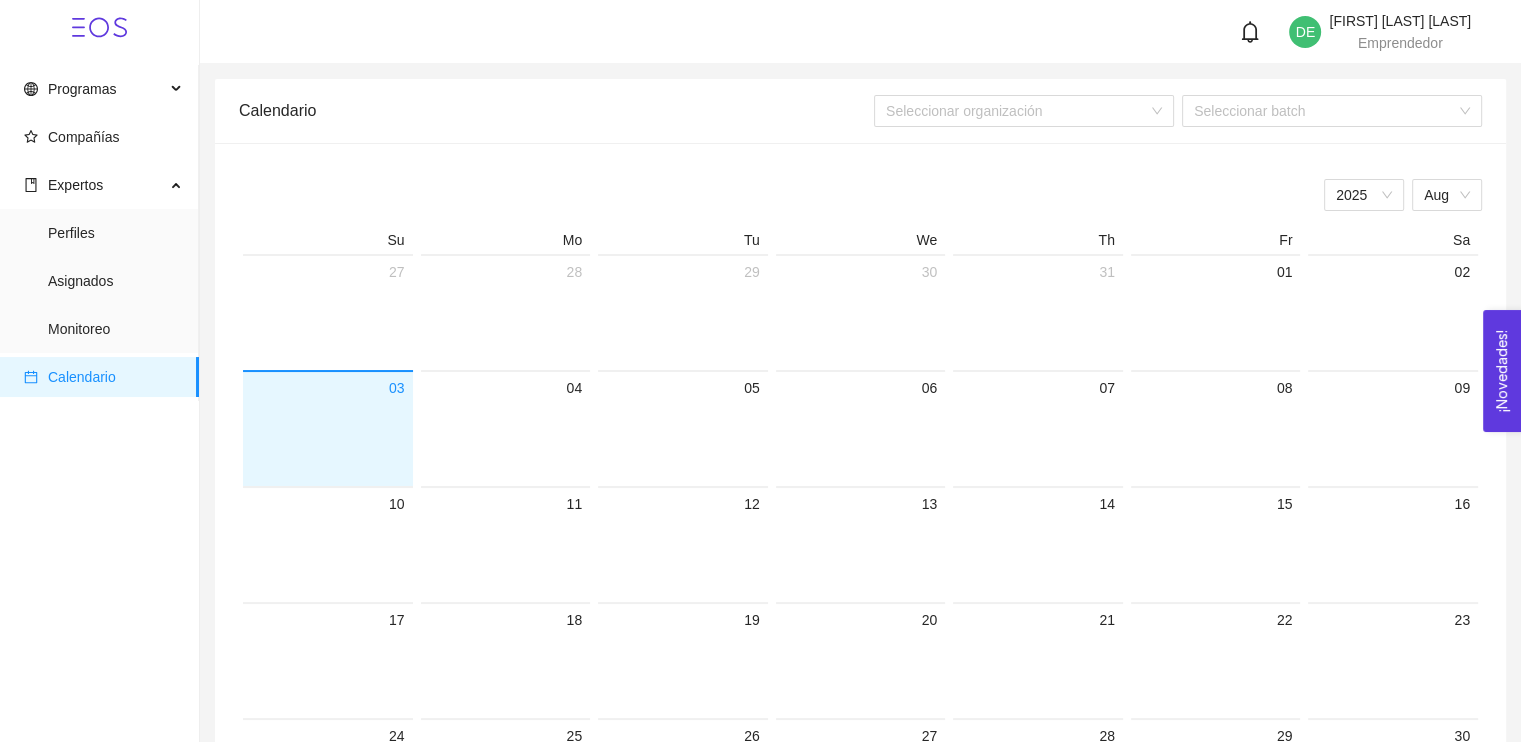 click on "Programas Compañías Expertos Perfiles Asignados Monitoreo Calendario" at bounding box center (99, 233) 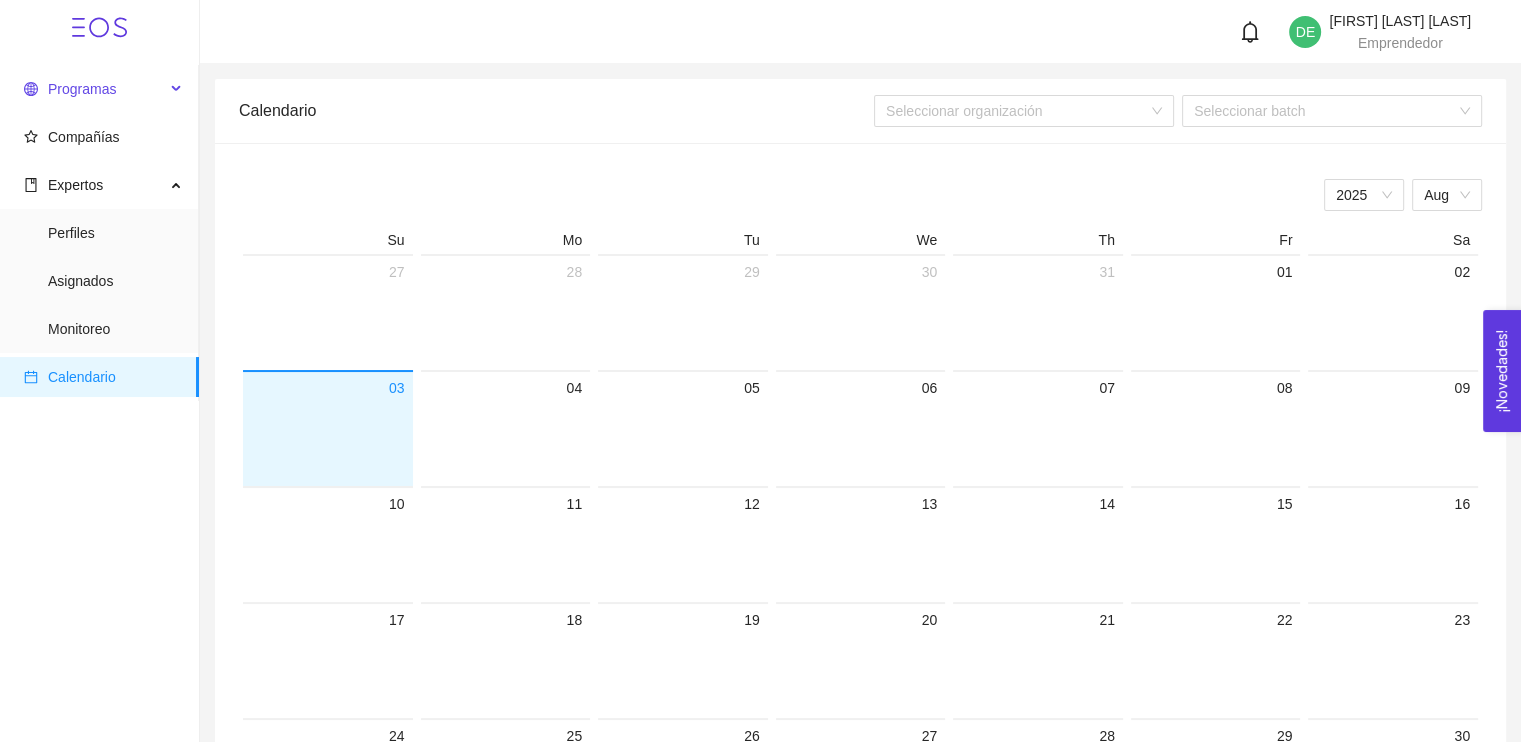click on "Programas" at bounding box center [82, 89] 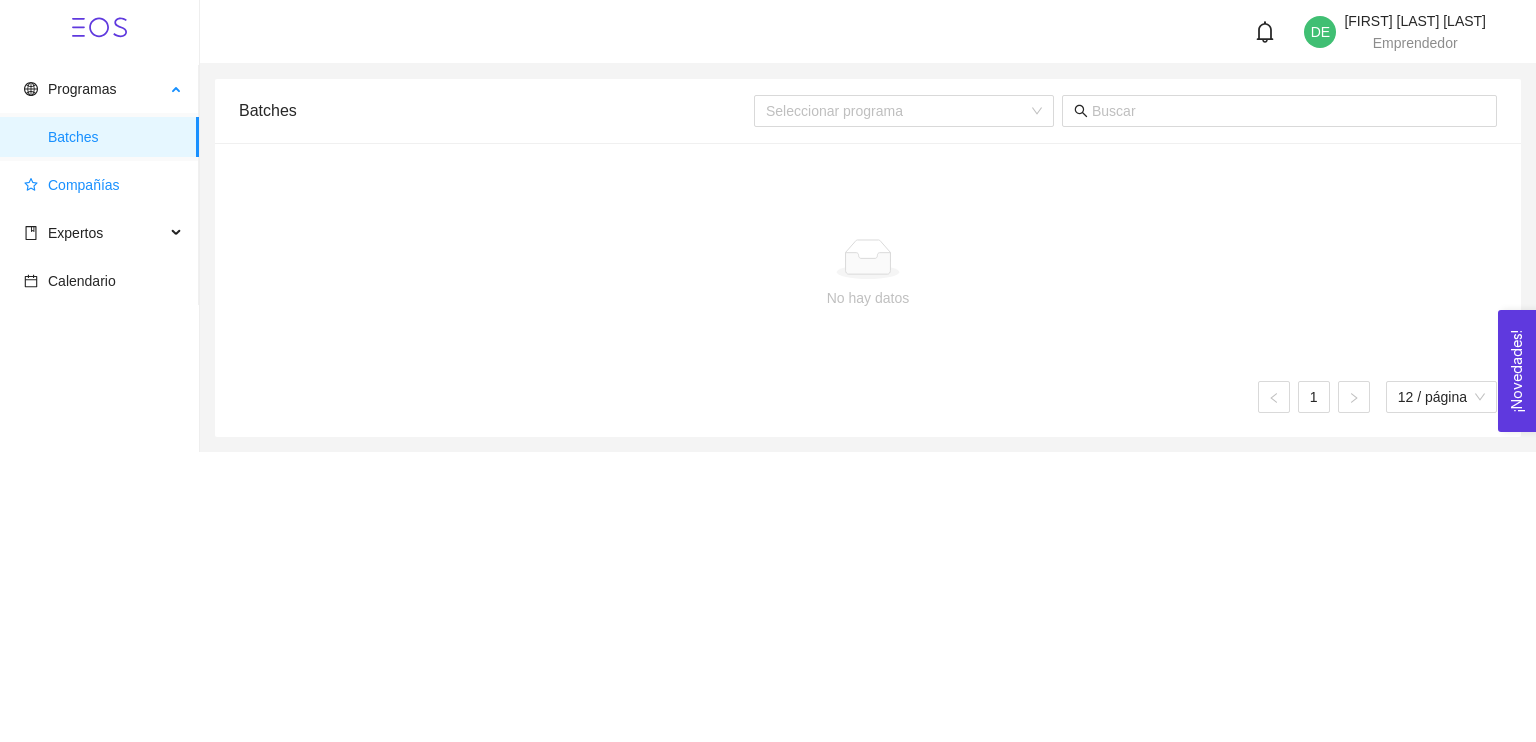 click on "Batches" at bounding box center (115, 137) 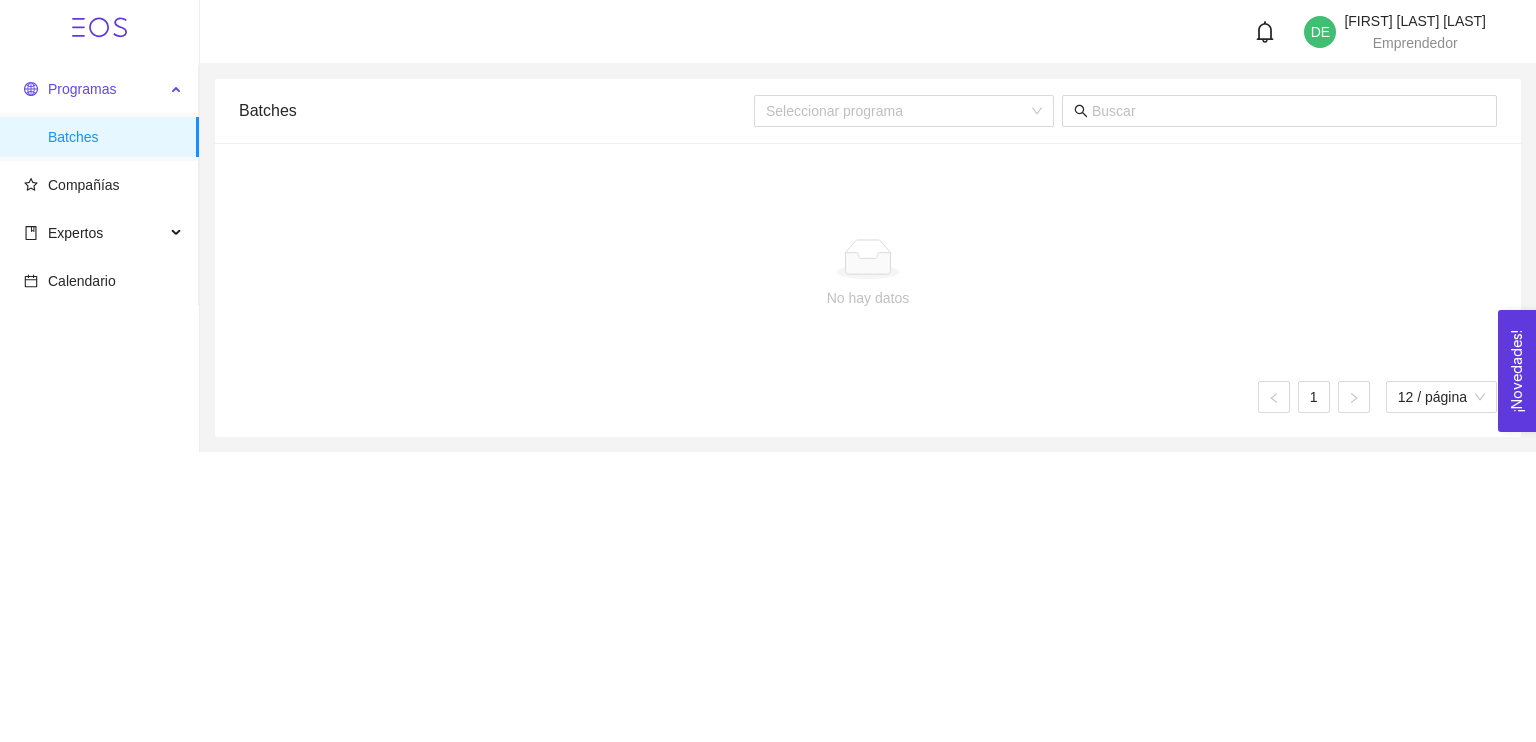 click on "Programas" at bounding box center [82, 89] 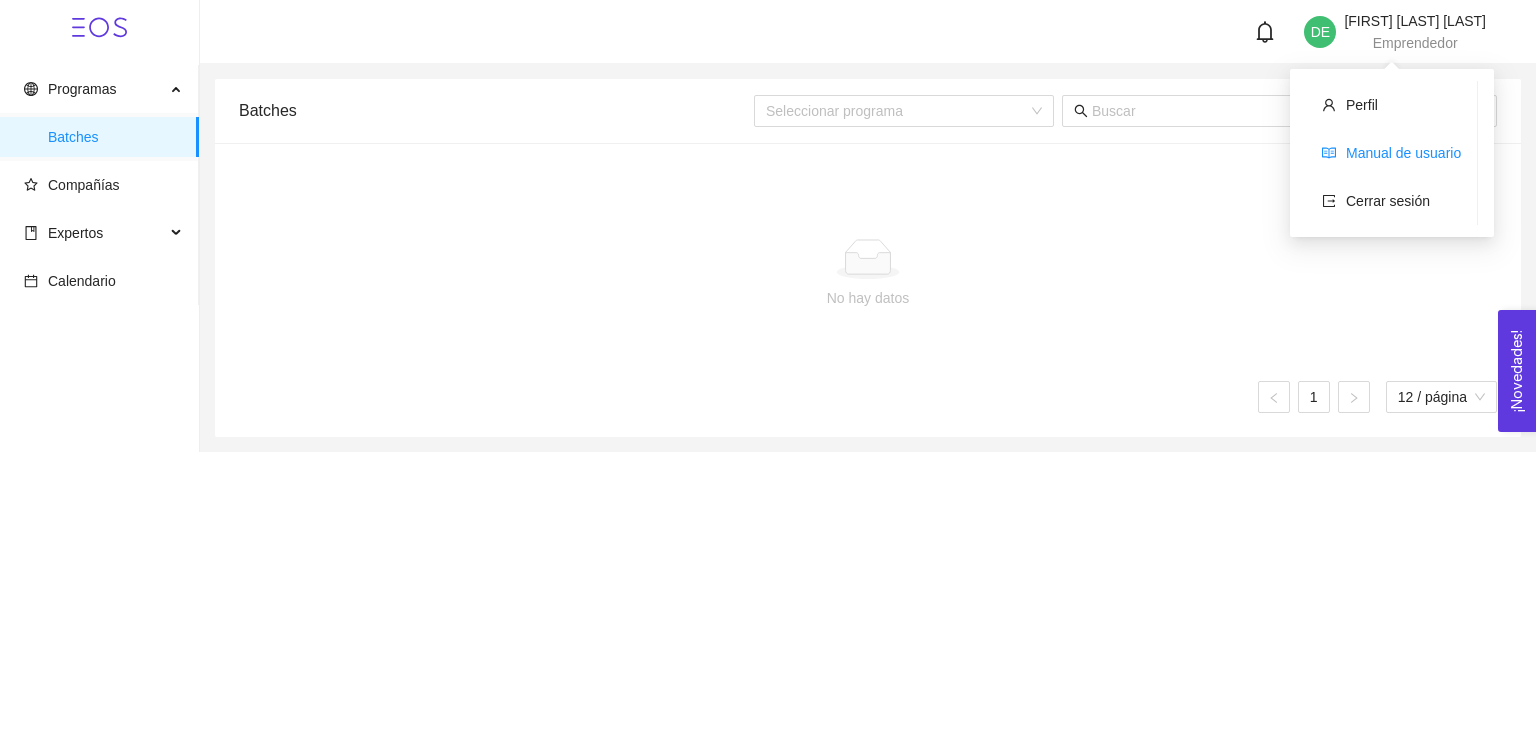 click on "Manual de usuario" at bounding box center (1403, 153) 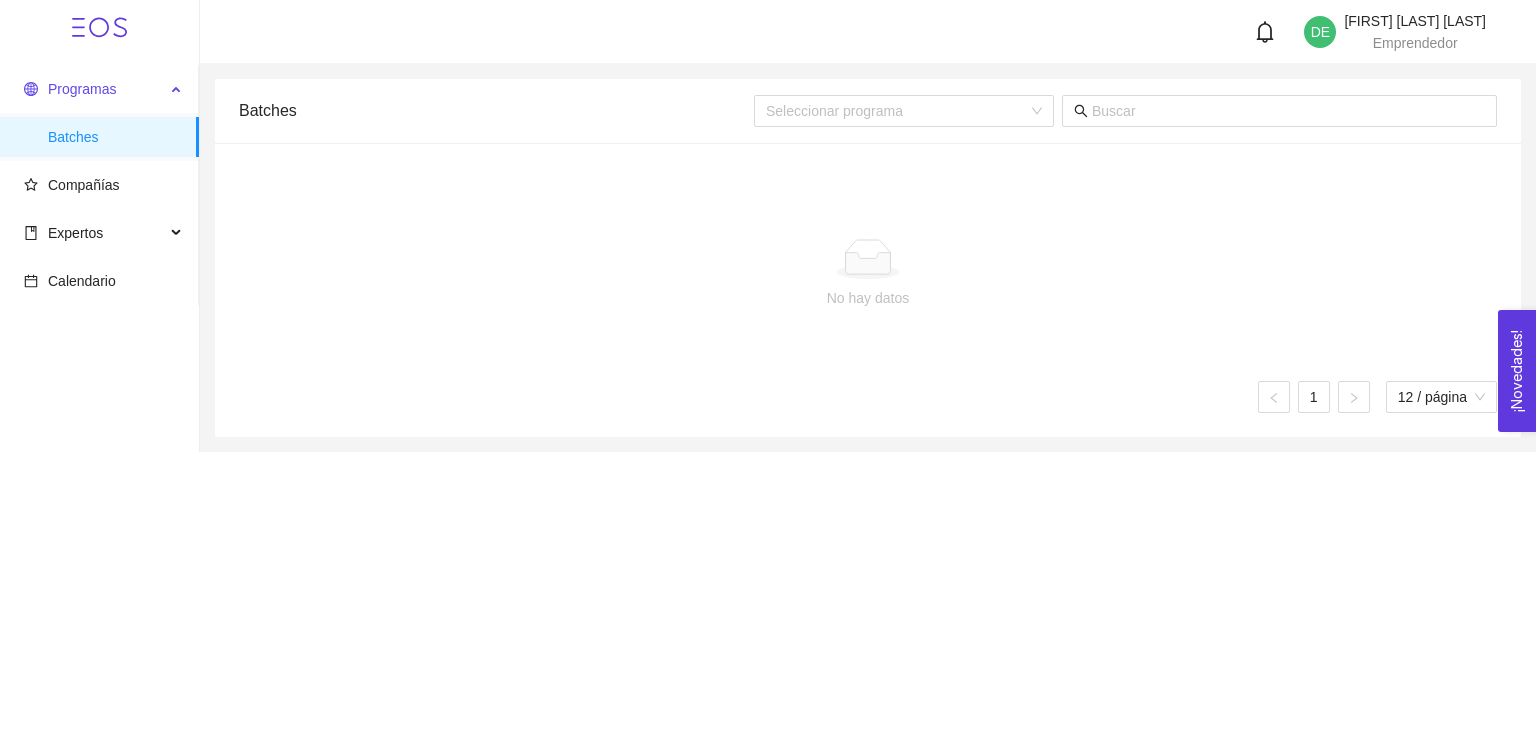 click on "Programas" at bounding box center (82, 89) 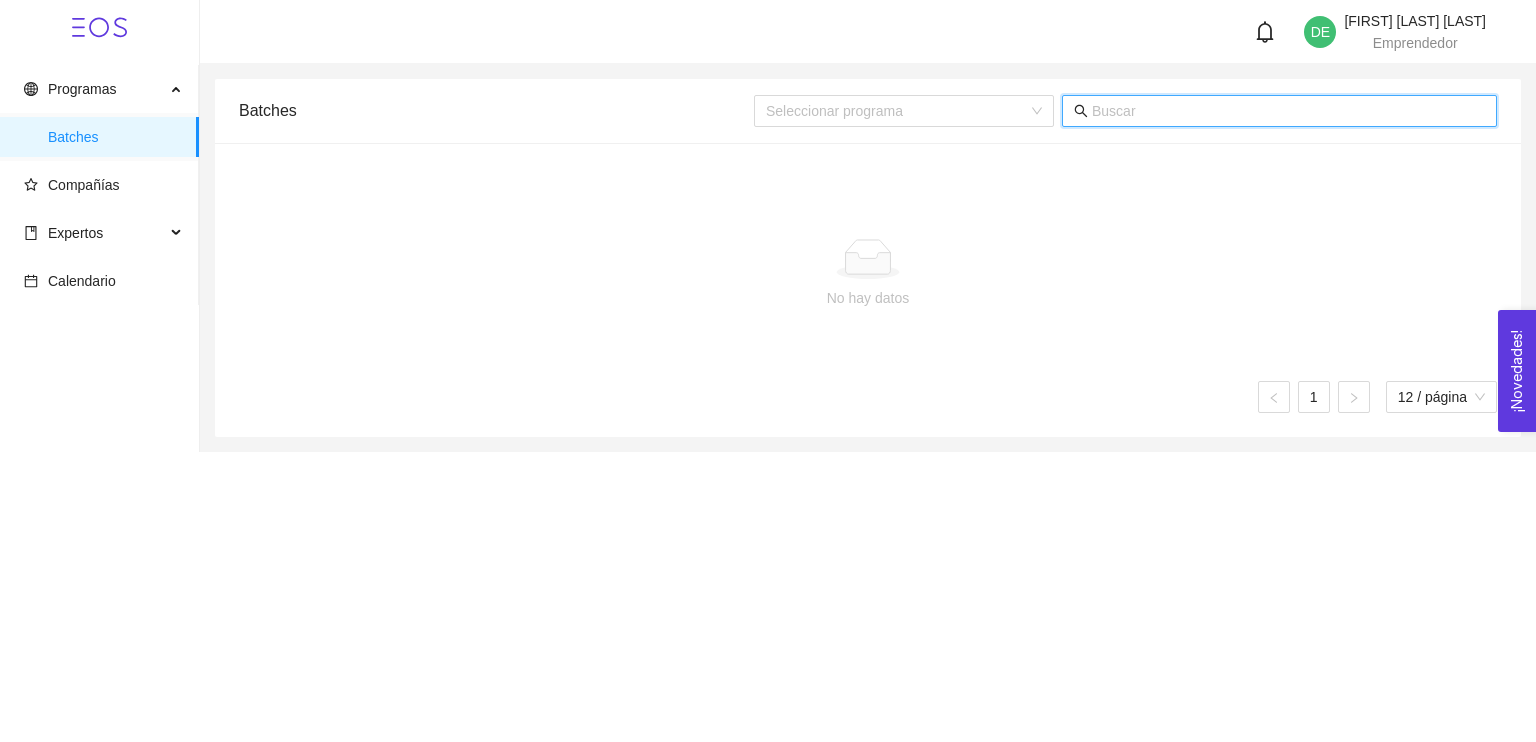 click at bounding box center (1288, 111) 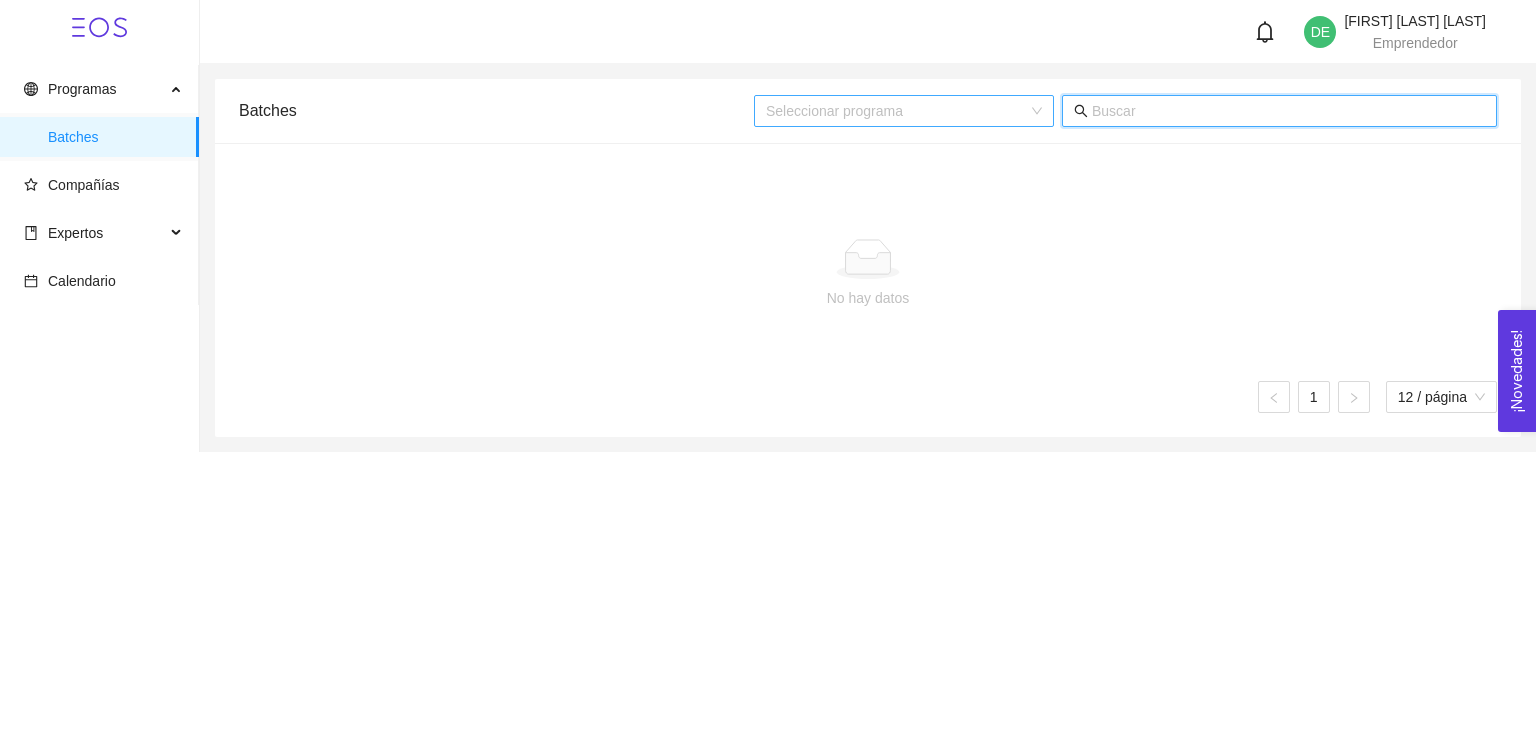 click at bounding box center (897, 111) 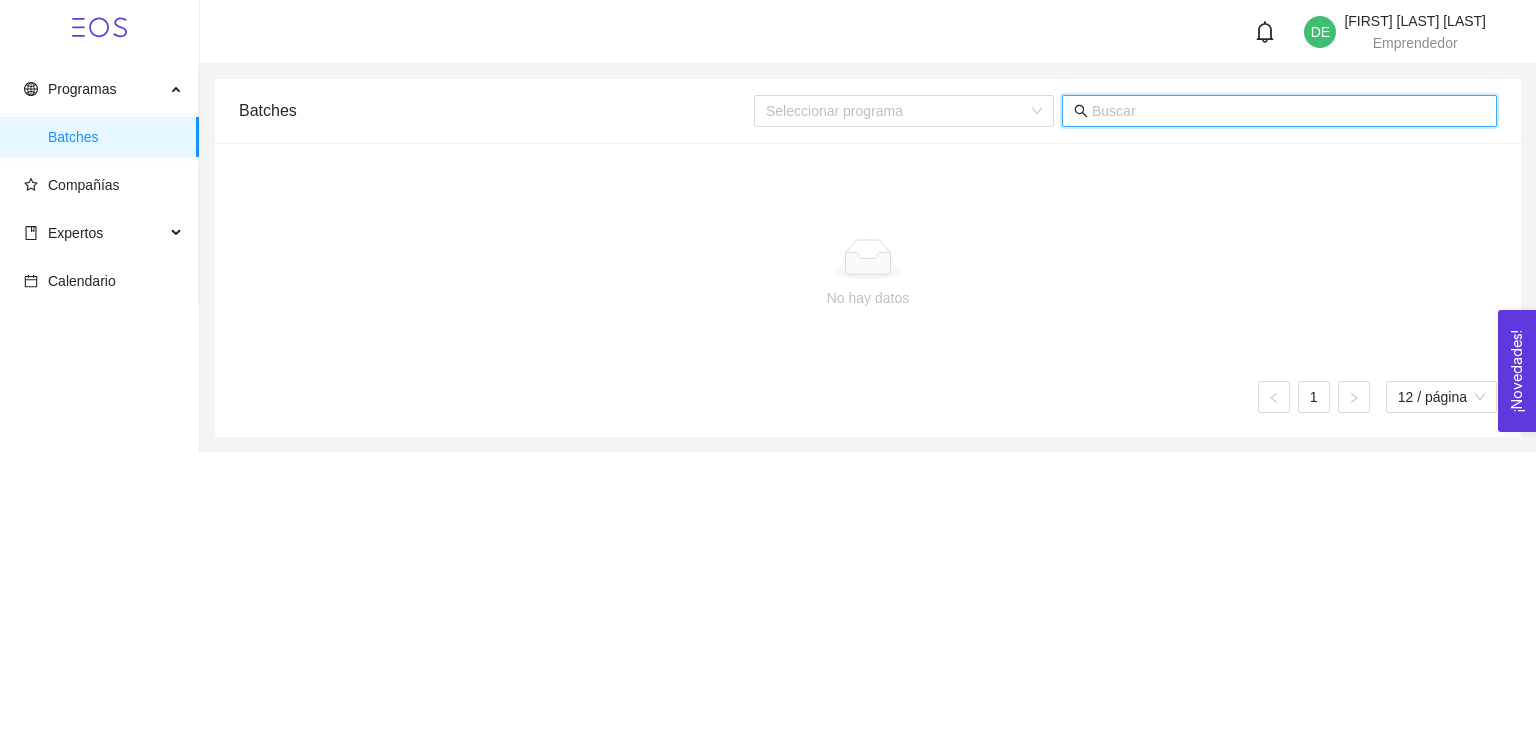 click at bounding box center [1288, 111] 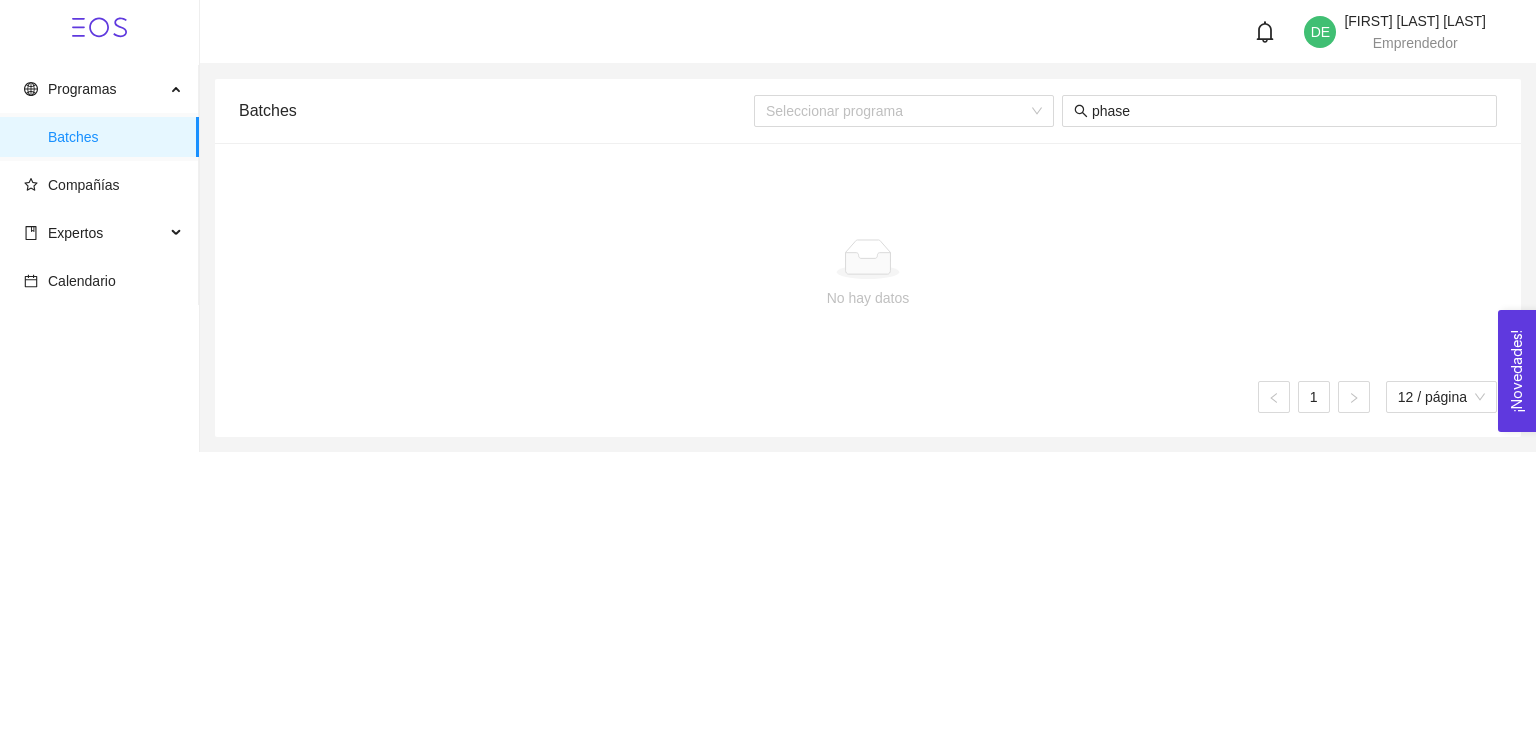 click on "¡Novedades! 0" at bounding box center (1517, 371) 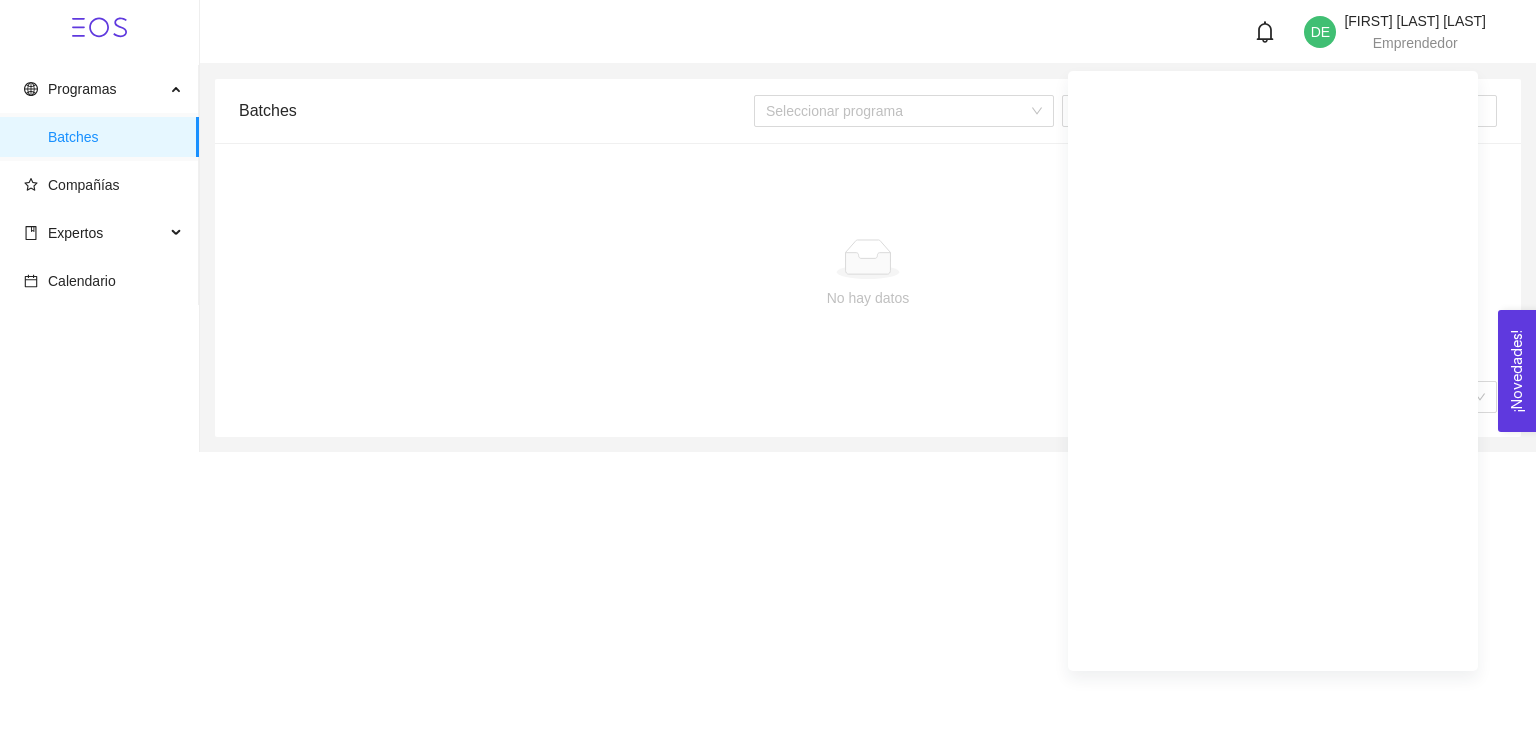 click at bounding box center (868, 259) 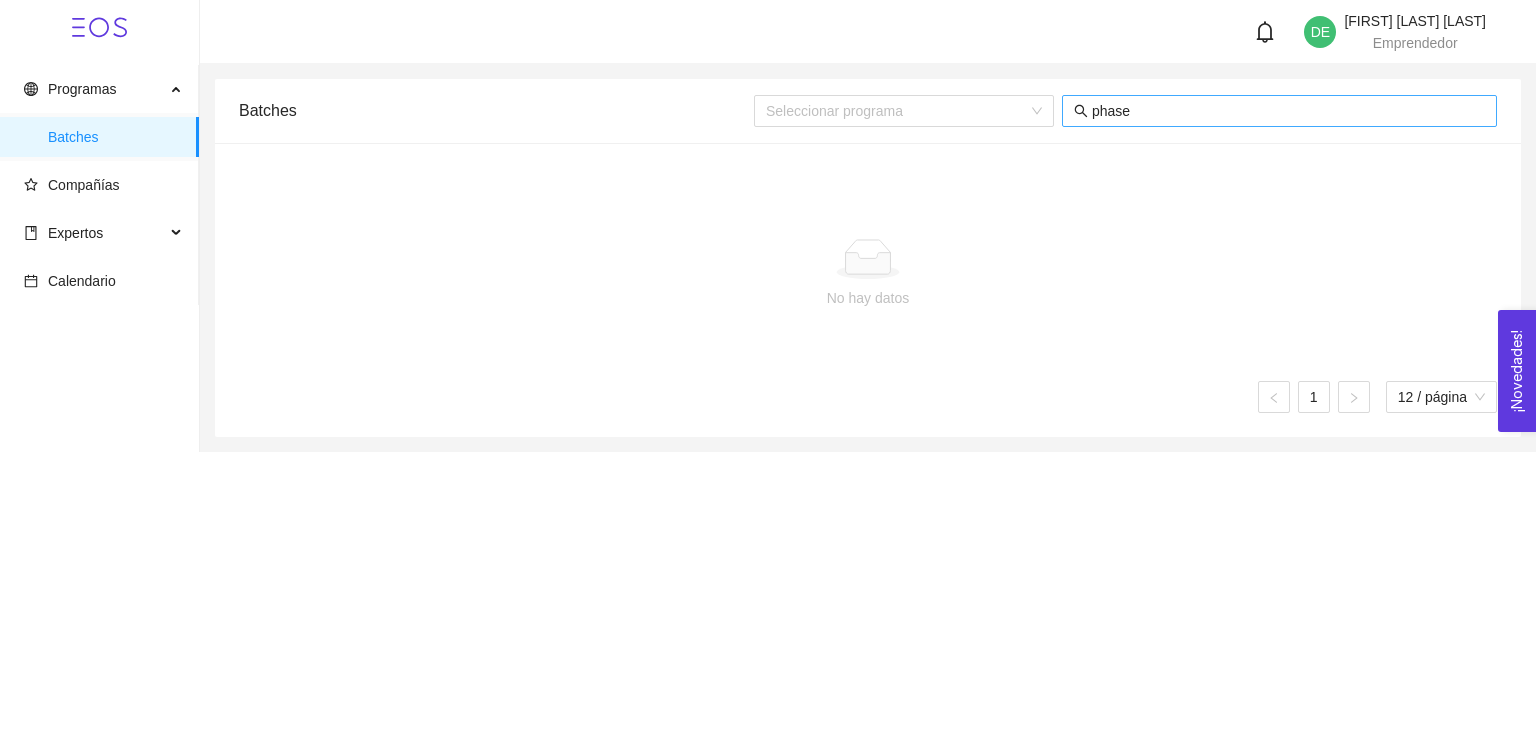 click on "phase" at bounding box center (1279, 111) 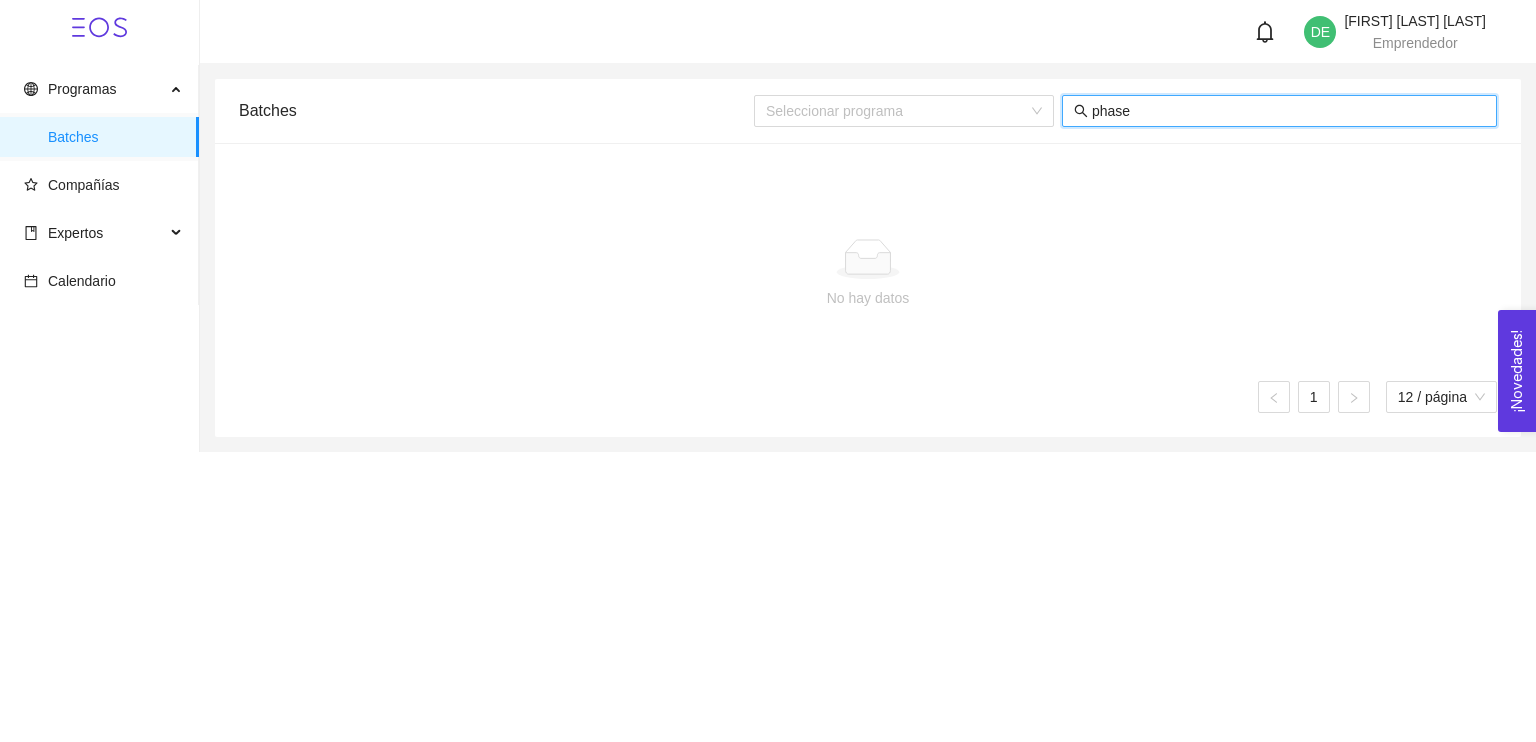 click on "phase" at bounding box center [1288, 111] 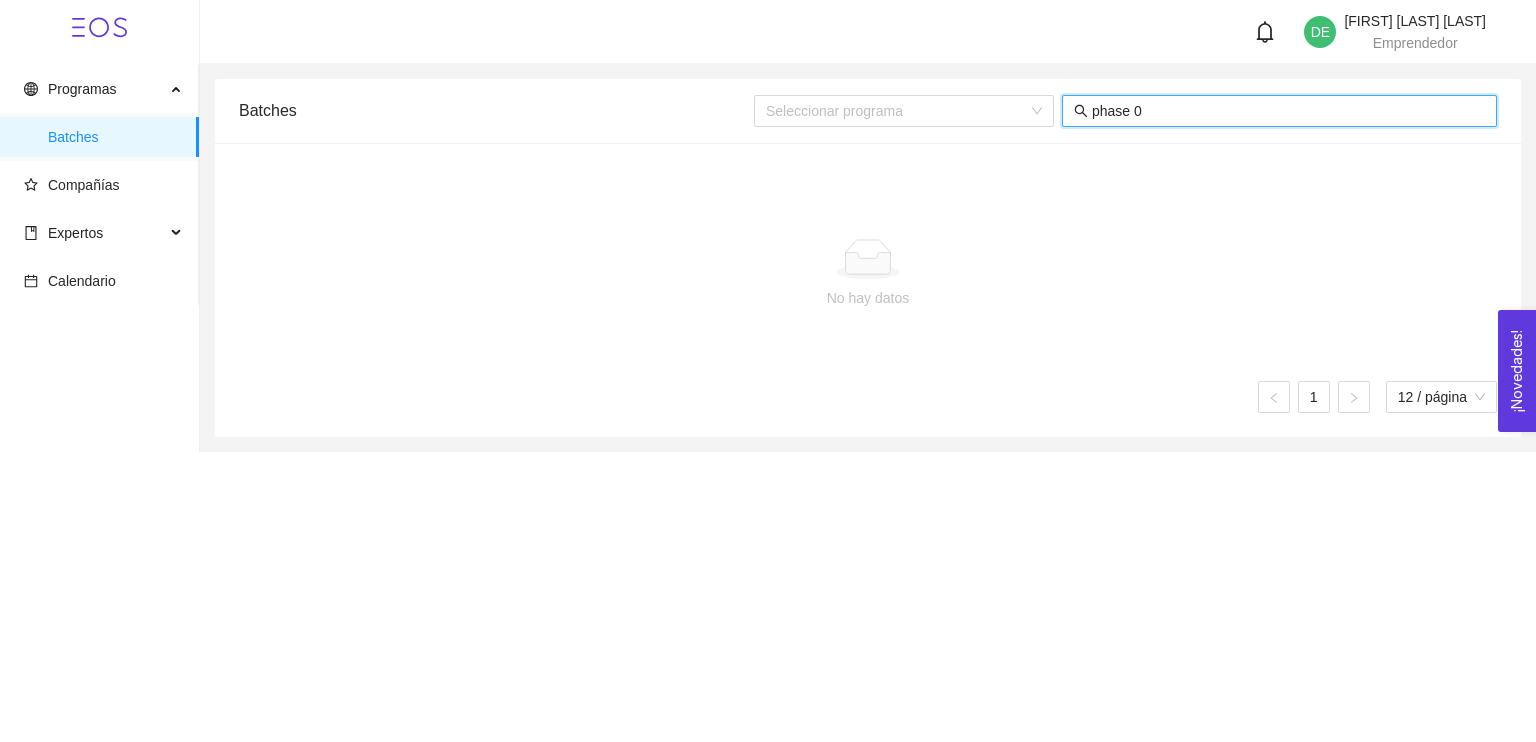 type on "phase 0" 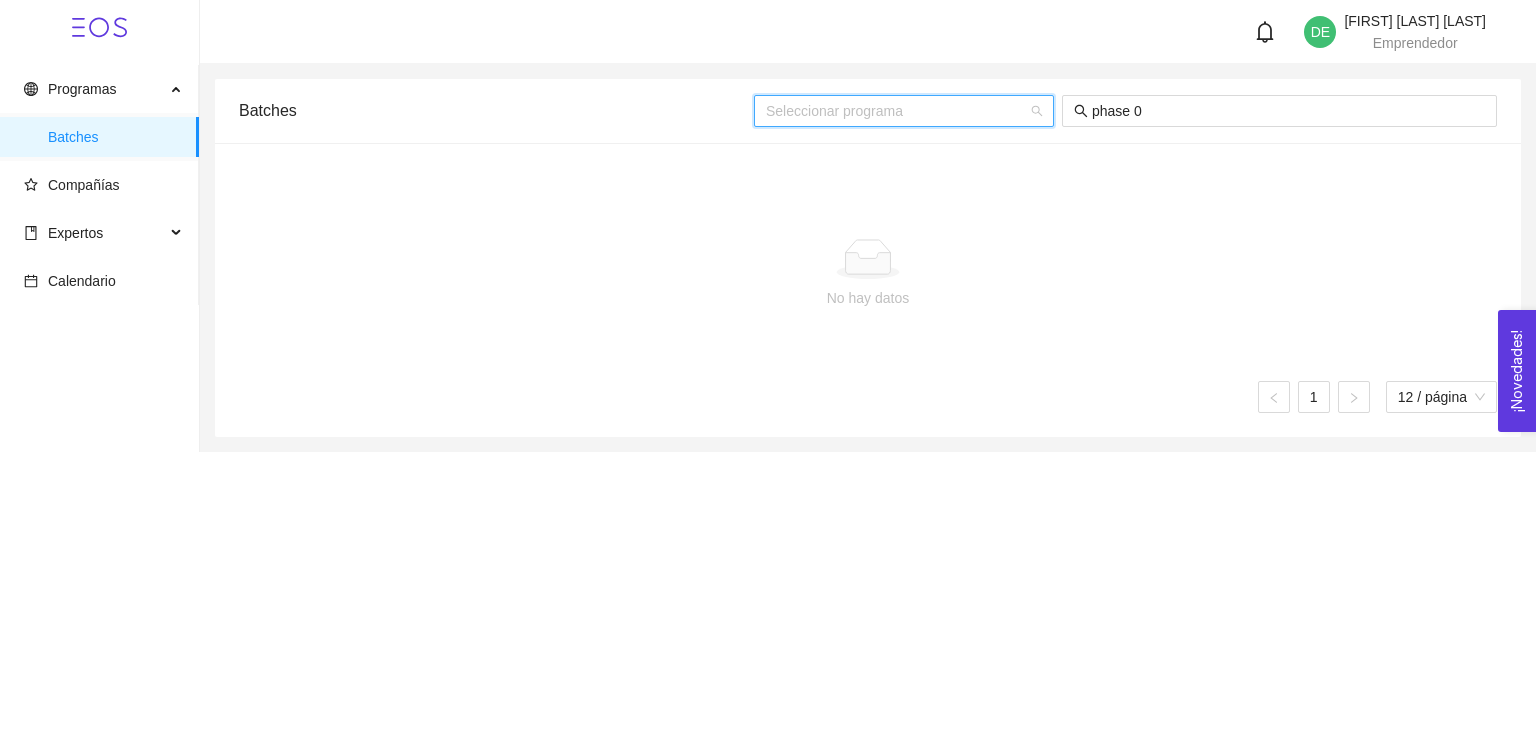 click at bounding box center [897, 111] 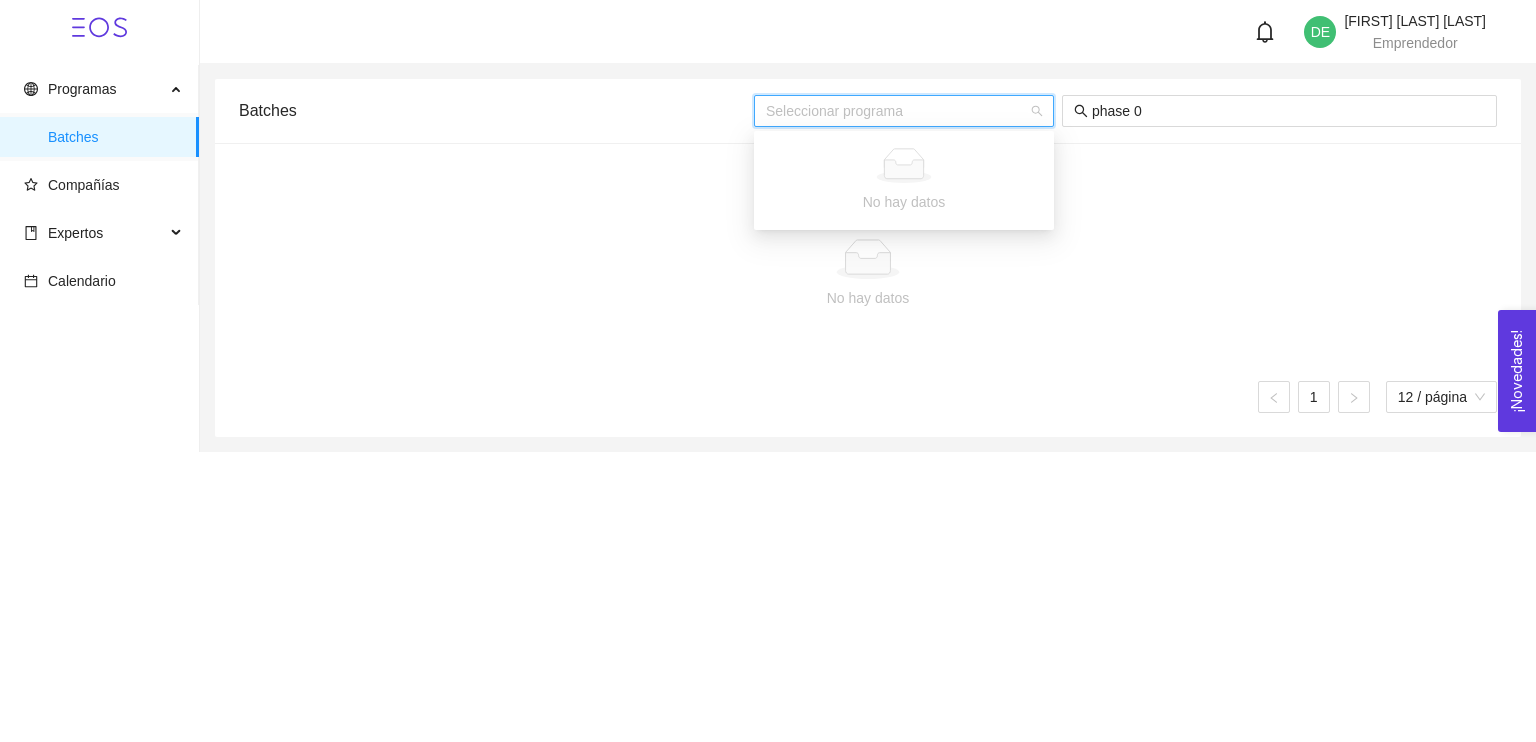 click on "No hay datos" at bounding box center (904, 180) 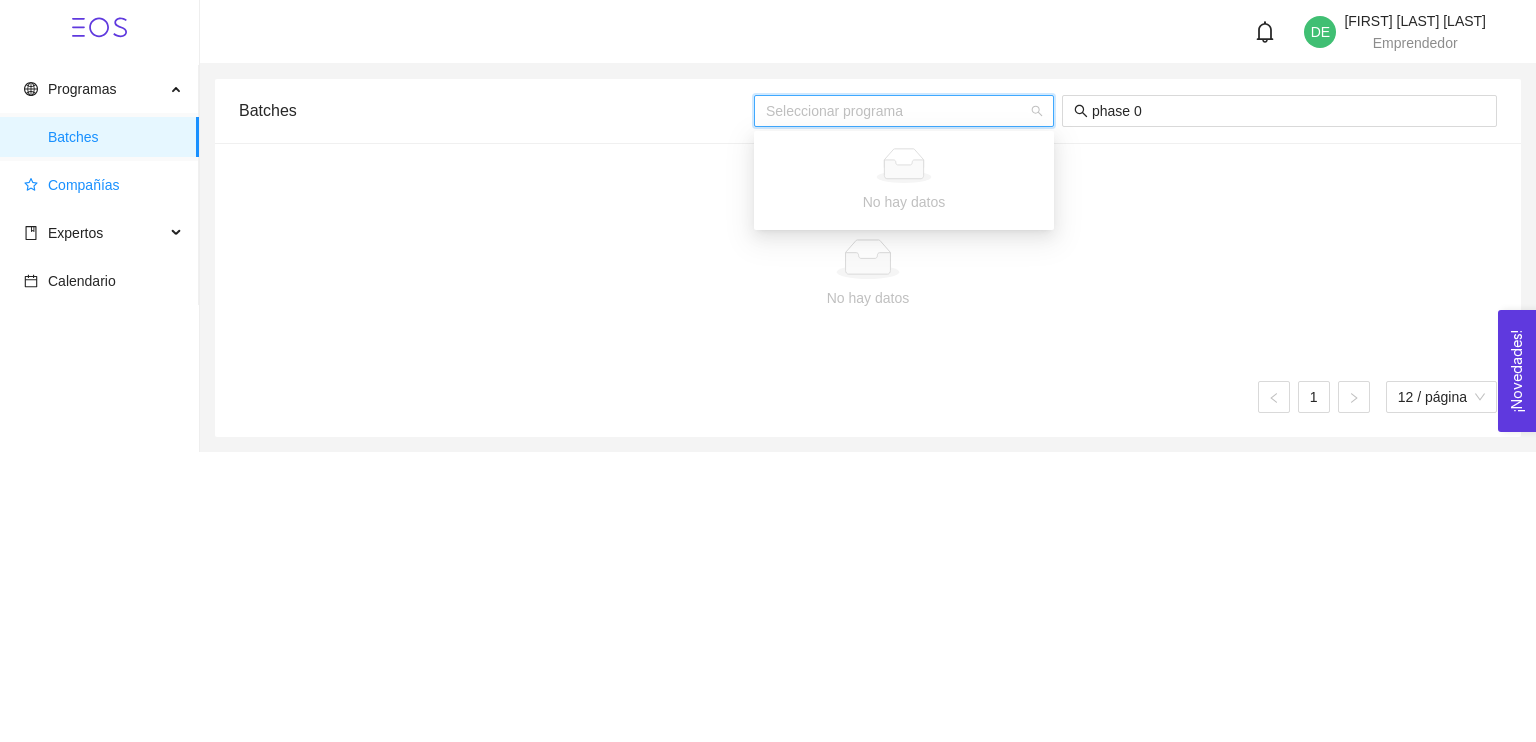 click on "Compañías" at bounding box center (103, 185) 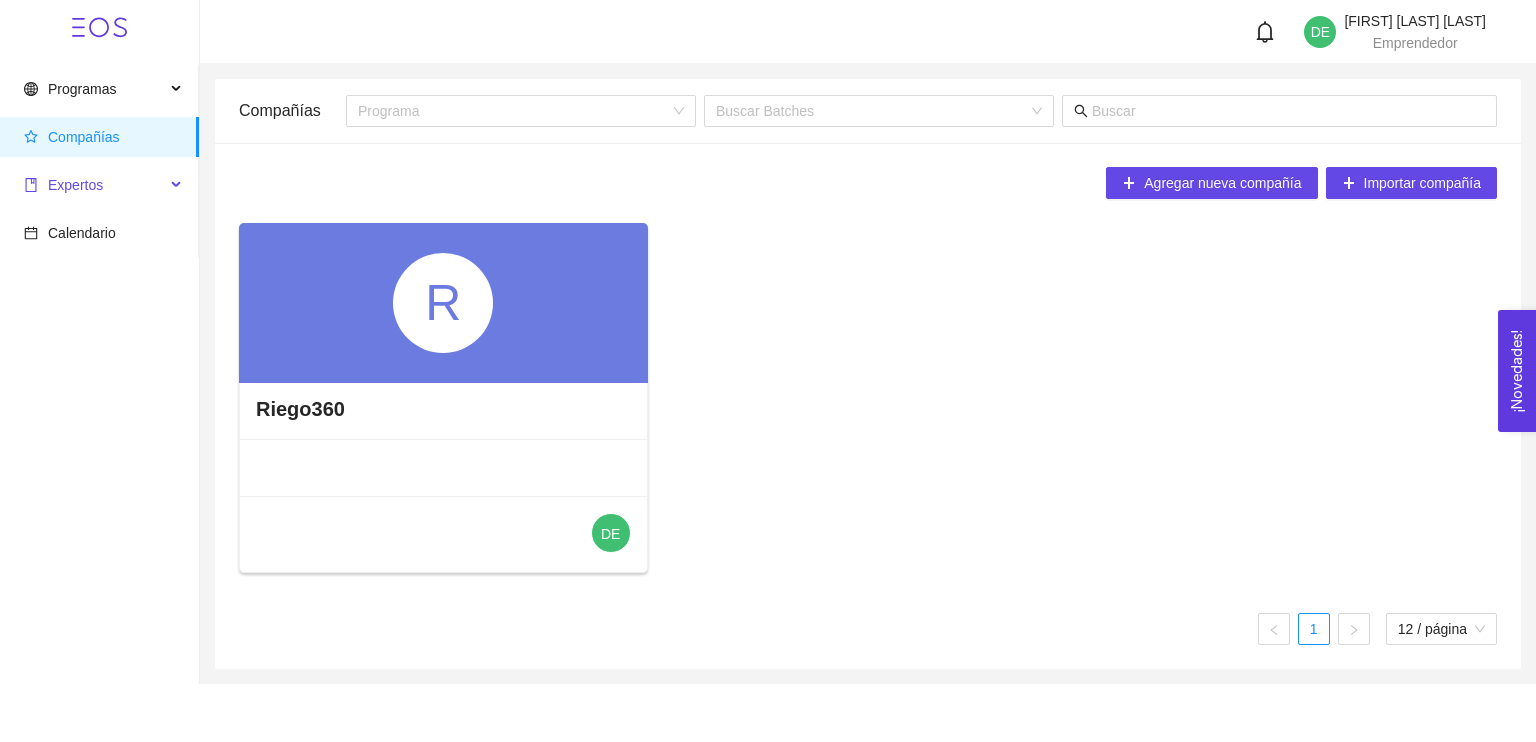 click on "Expertos" at bounding box center (75, 185) 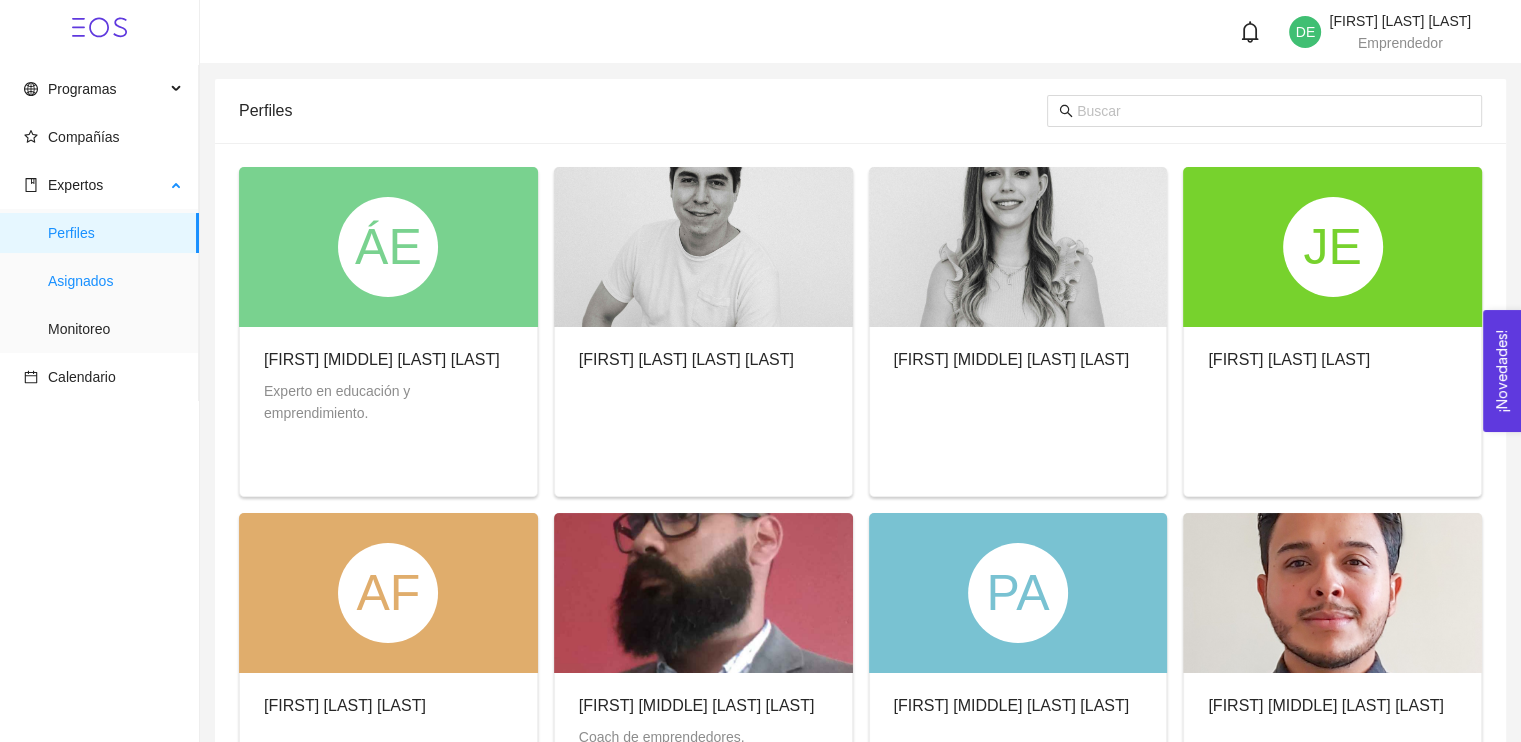click on "Asignados" at bounding box center (115, 281) 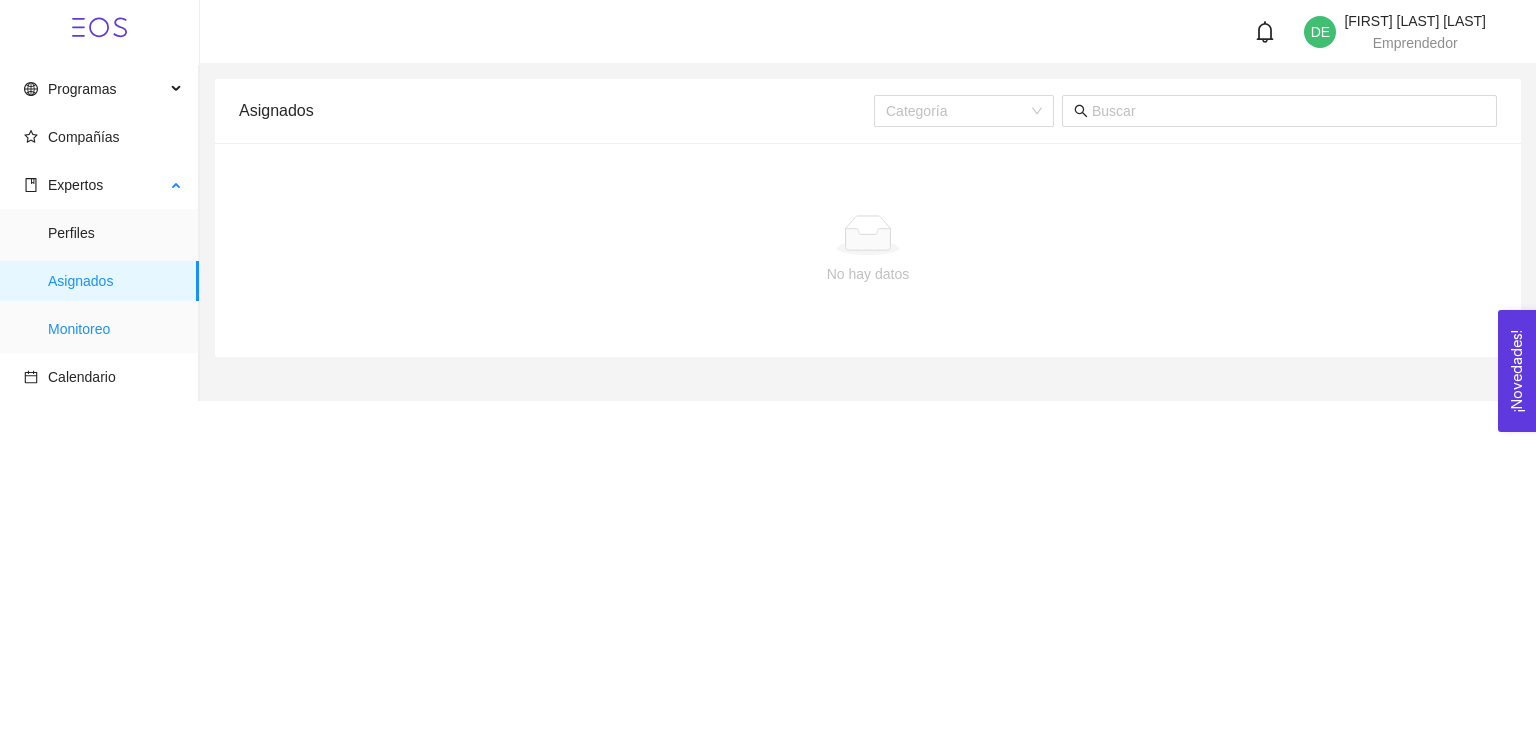 click on "Monitoreo" at bounding box center [115, 329] 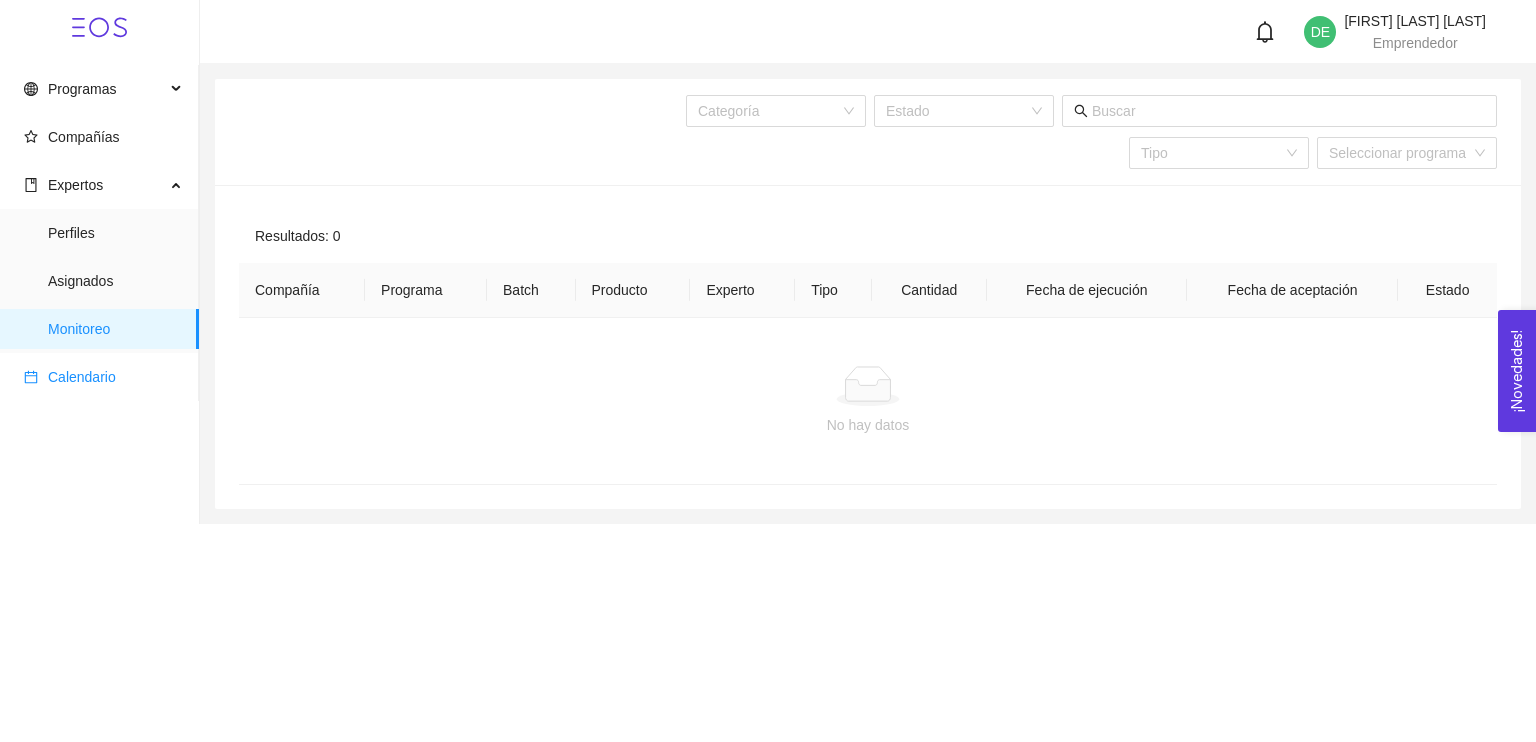 click on "Calendario" at bounding box center (82, 377) 